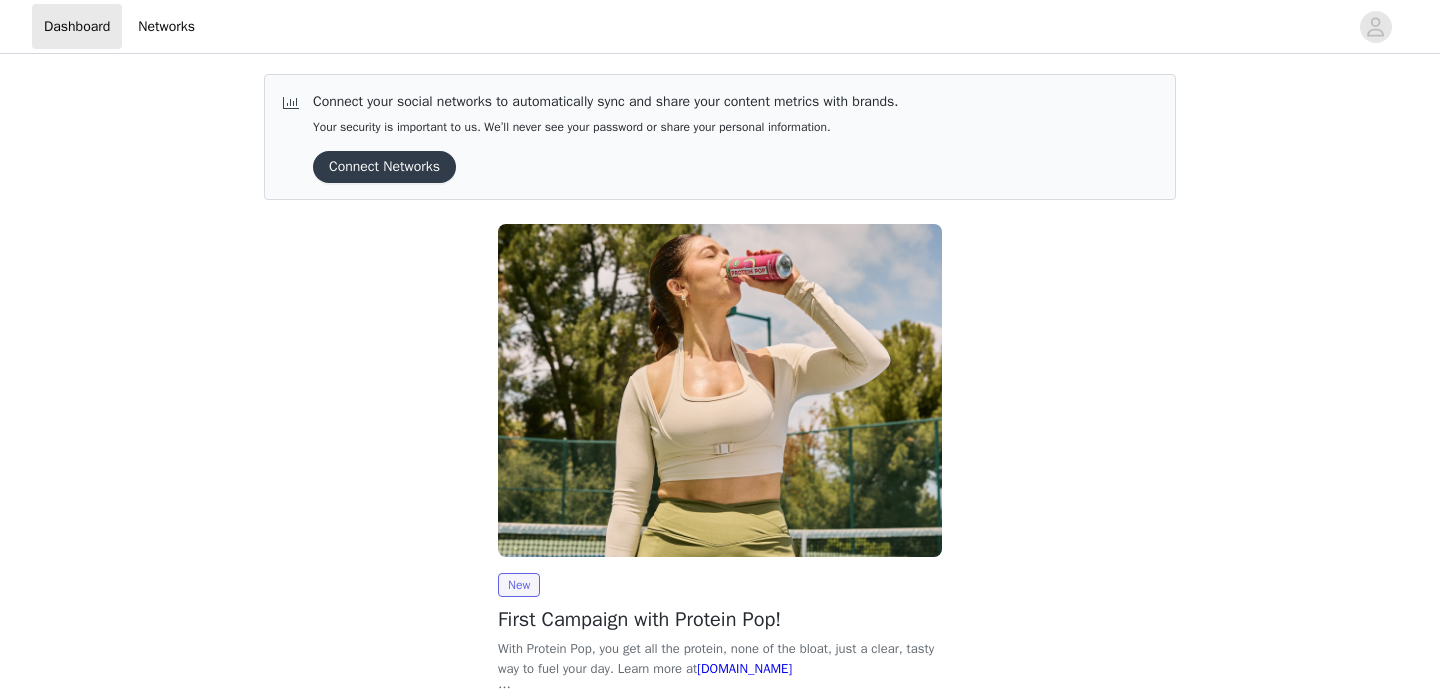 scroll, scrollTop: 0, scrollLeft: 0, axis: both 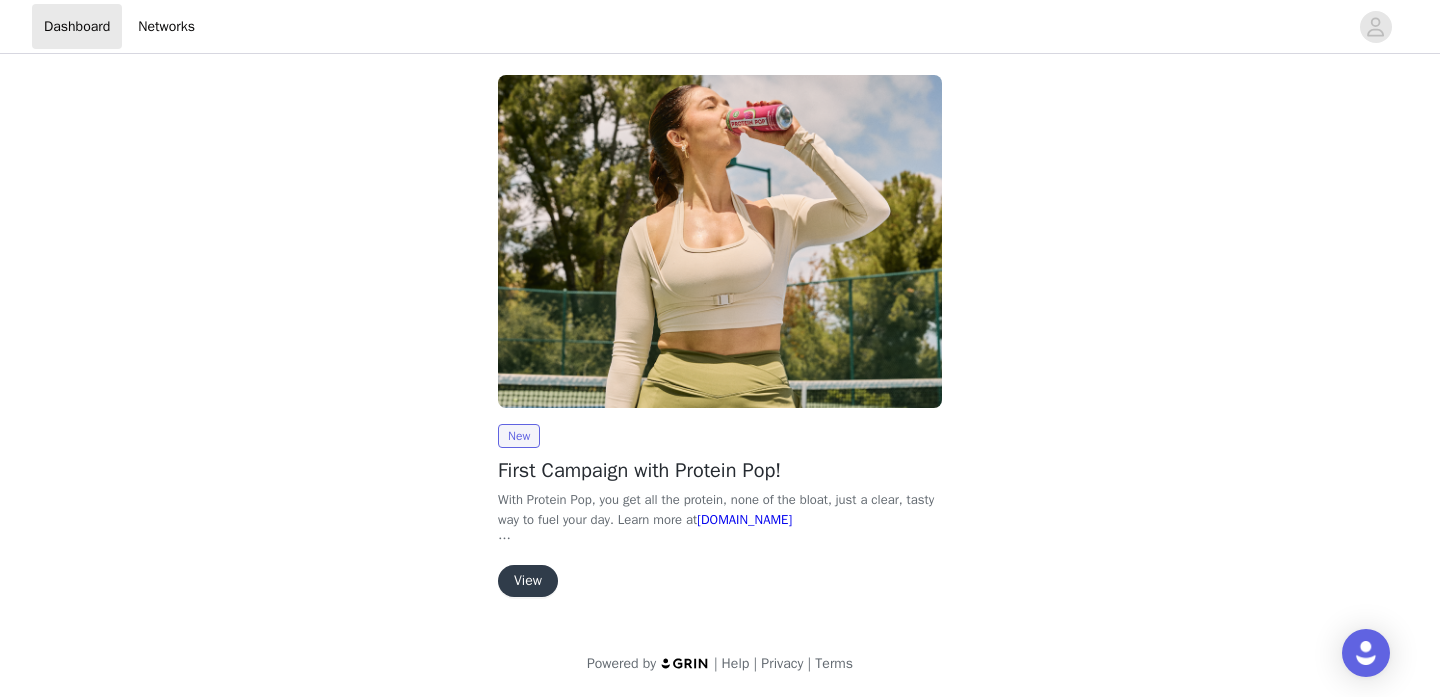 click on "View" at bounding box center [528, 581] 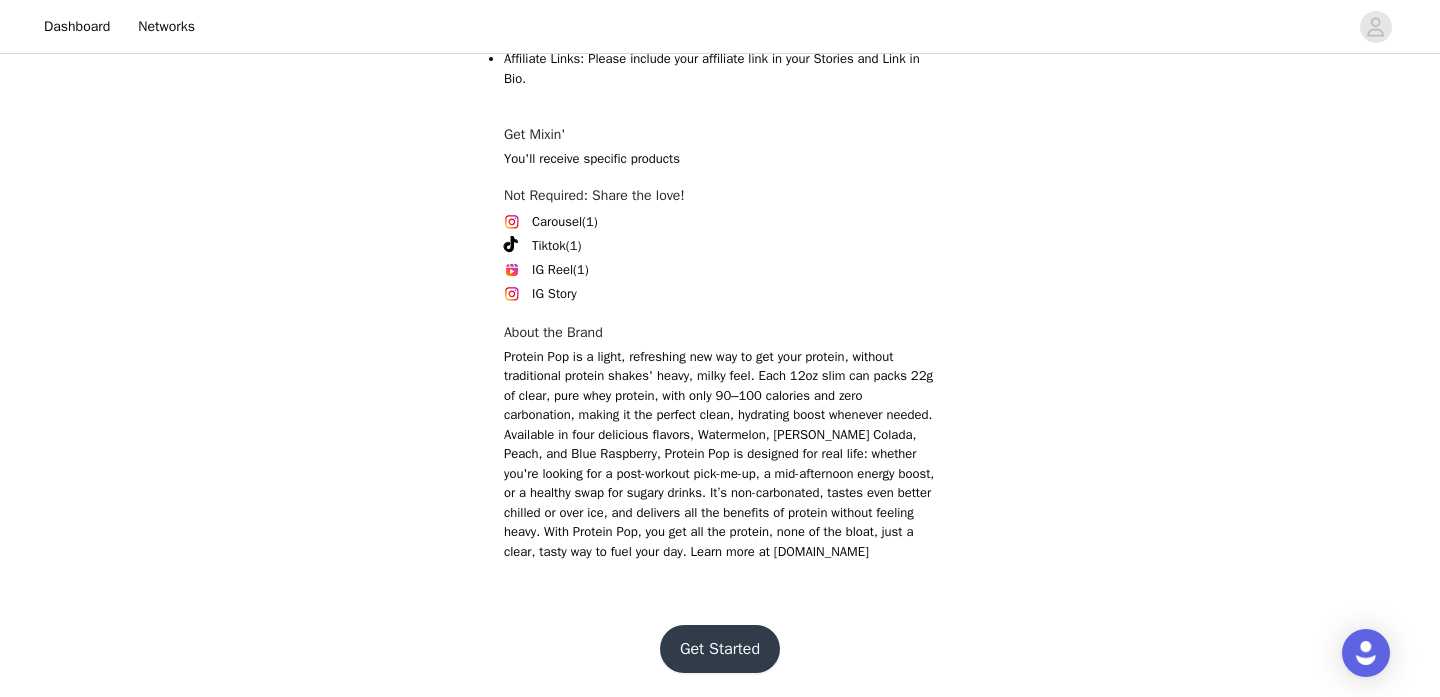 scroll, scrollTop: 1373, scrollLeft: 0, axis: vertical 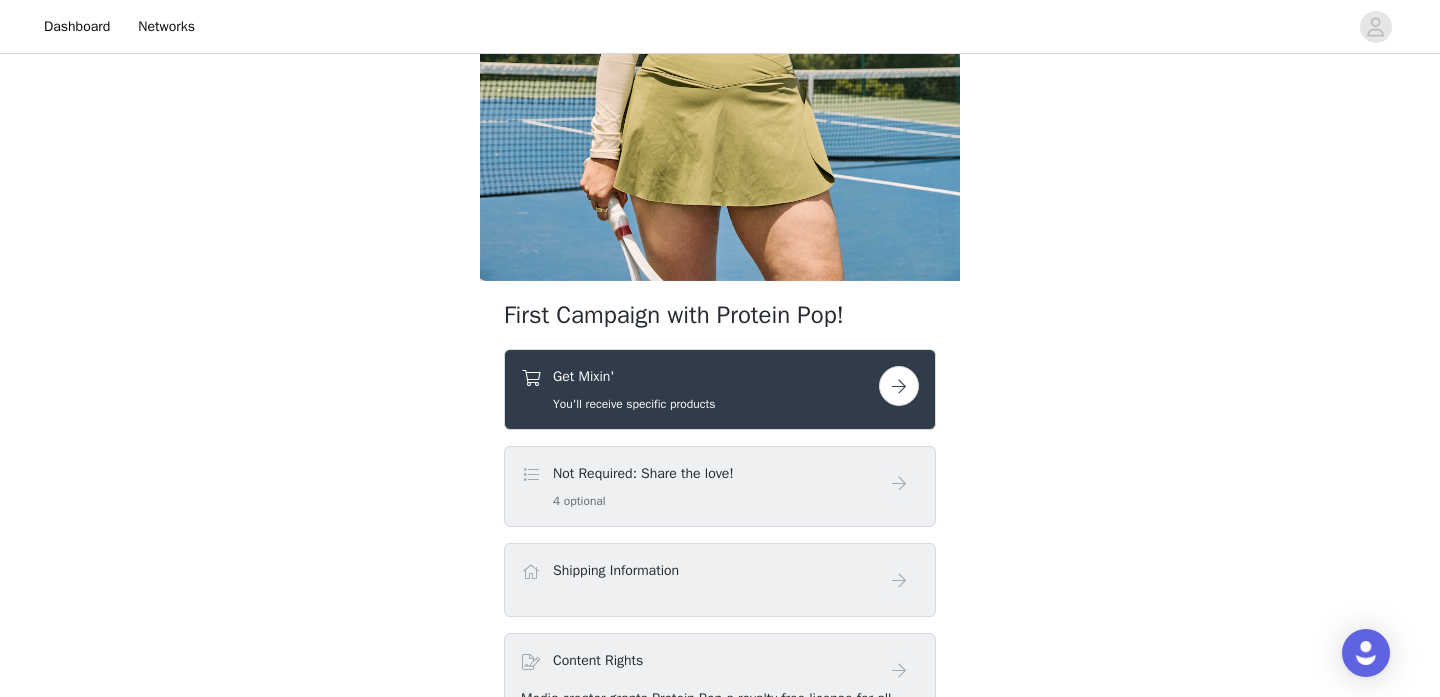 click at bounding box center [899, 386] 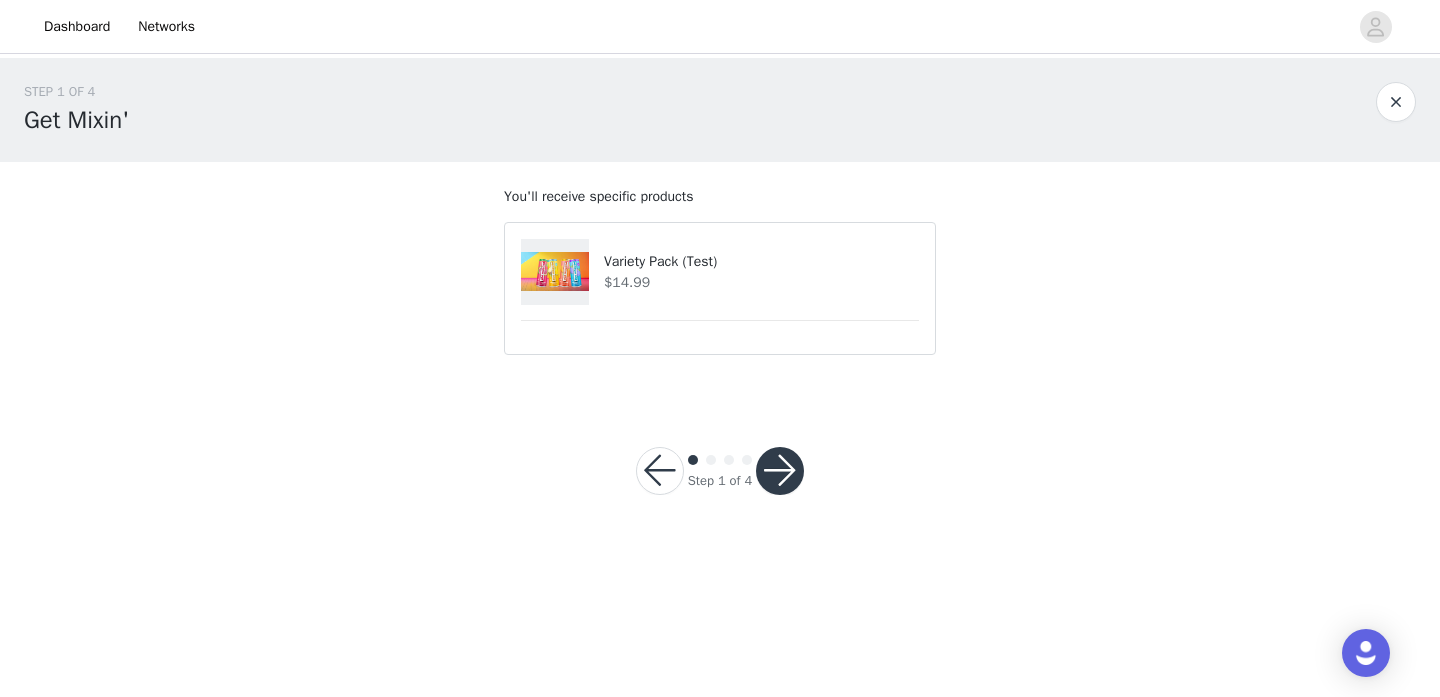 click on "$14.99" at bounding box center [761, 282] 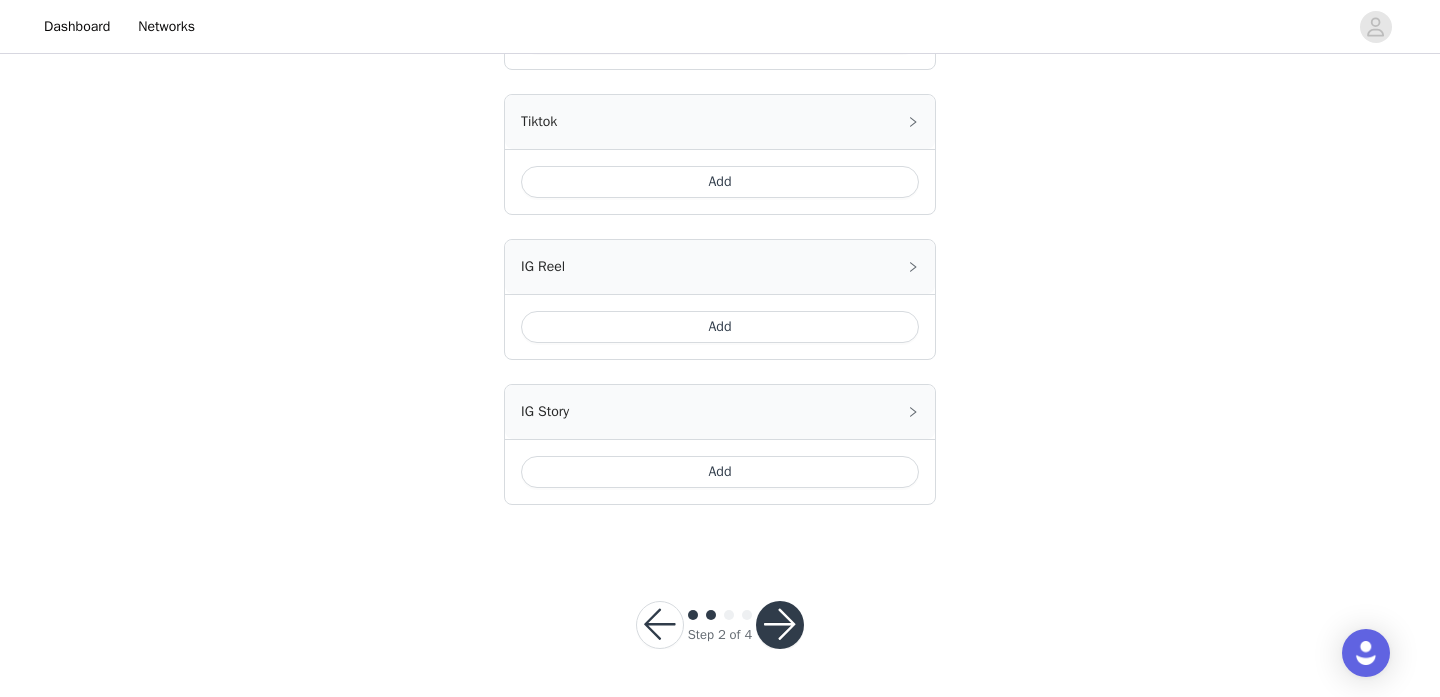 scroll, scrollTop: 556, scrollLeft: 0, axis: vertical 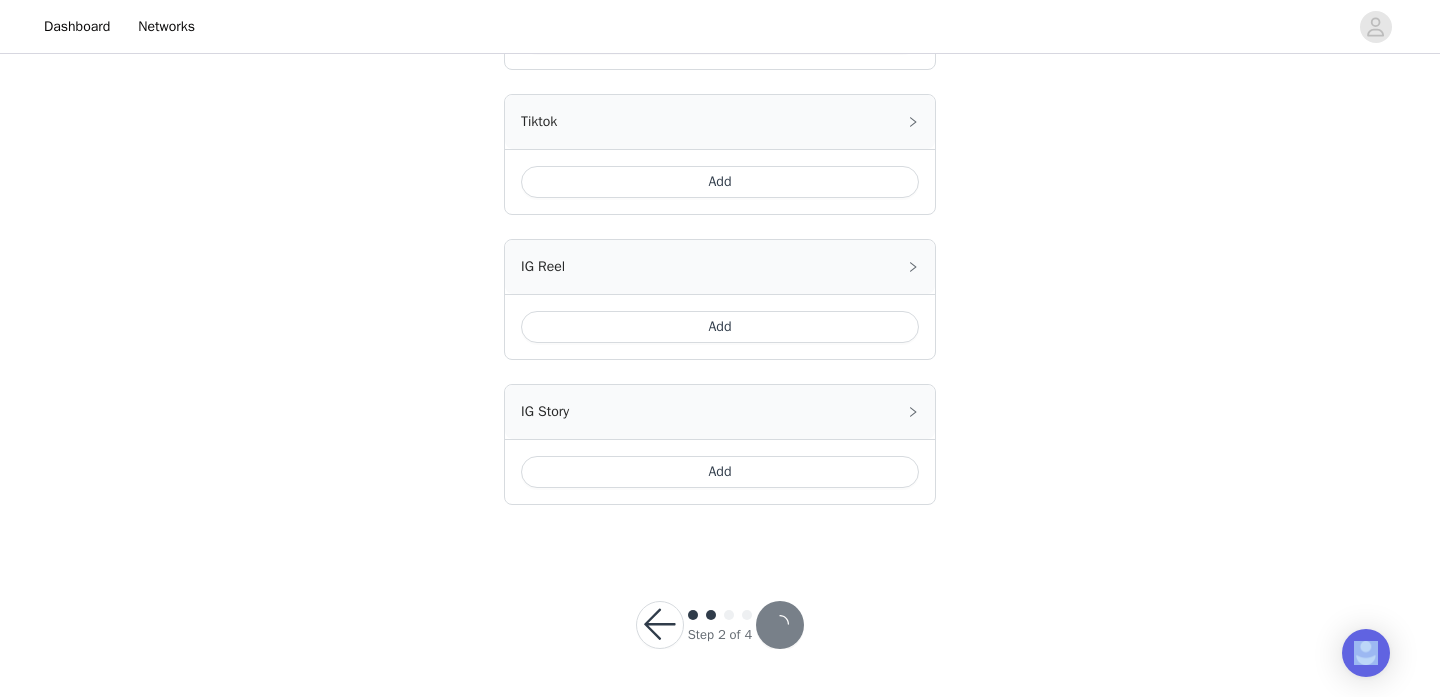 click at bounding box center (780, 625) 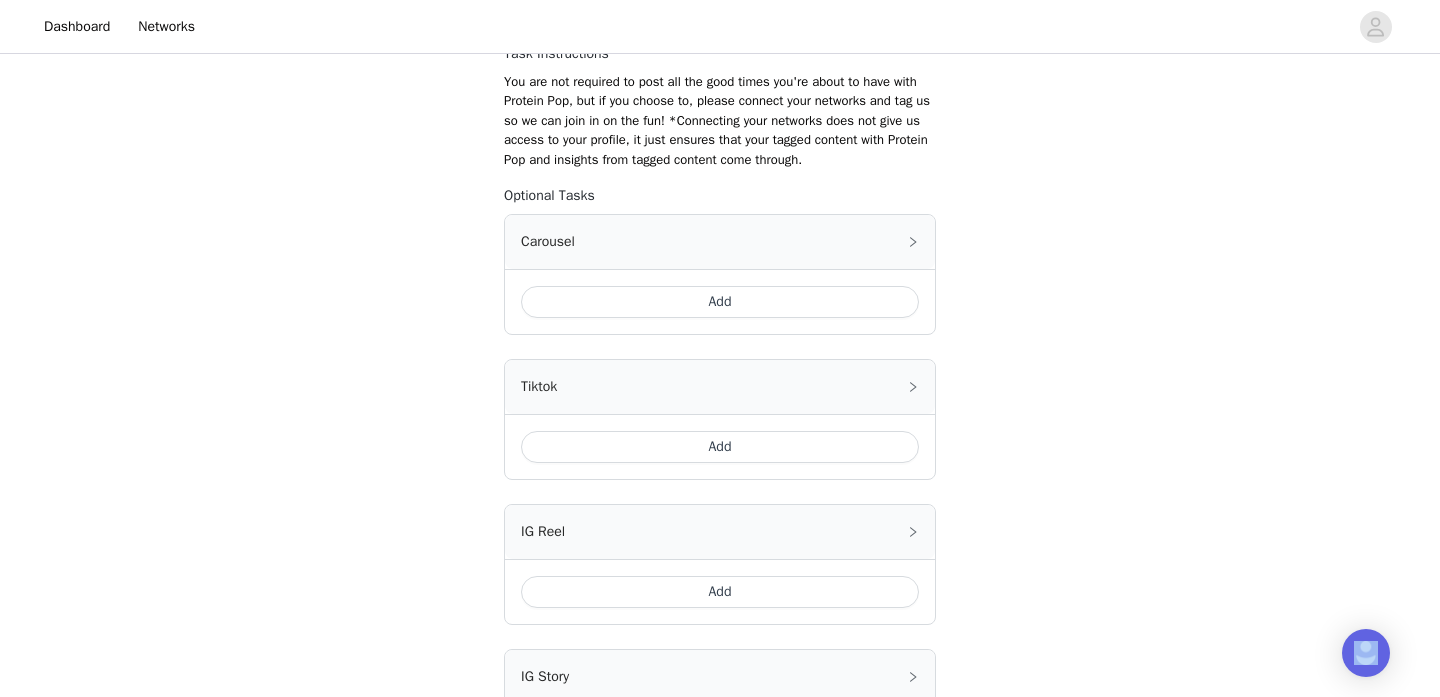 scroll, scrollTop: 0, scrollLeft: 0, axis: both 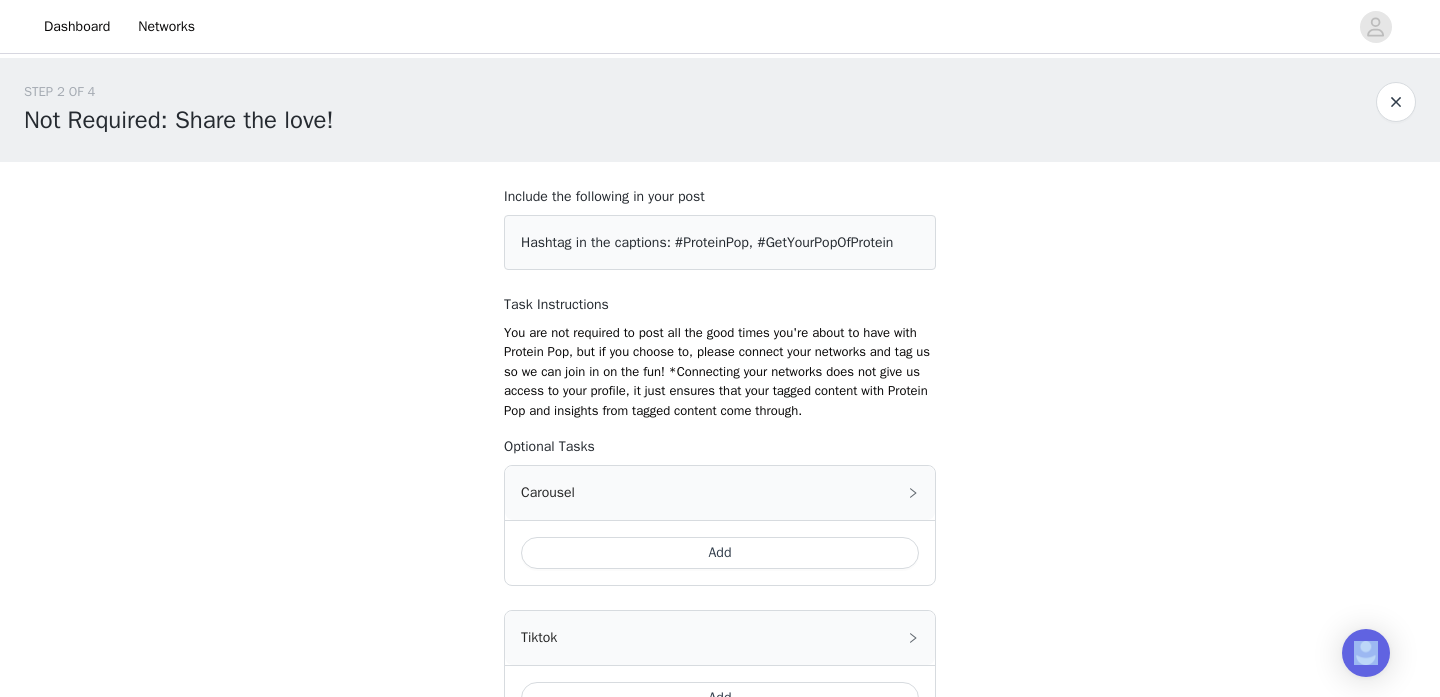 click at bounding box center [1396, 102] 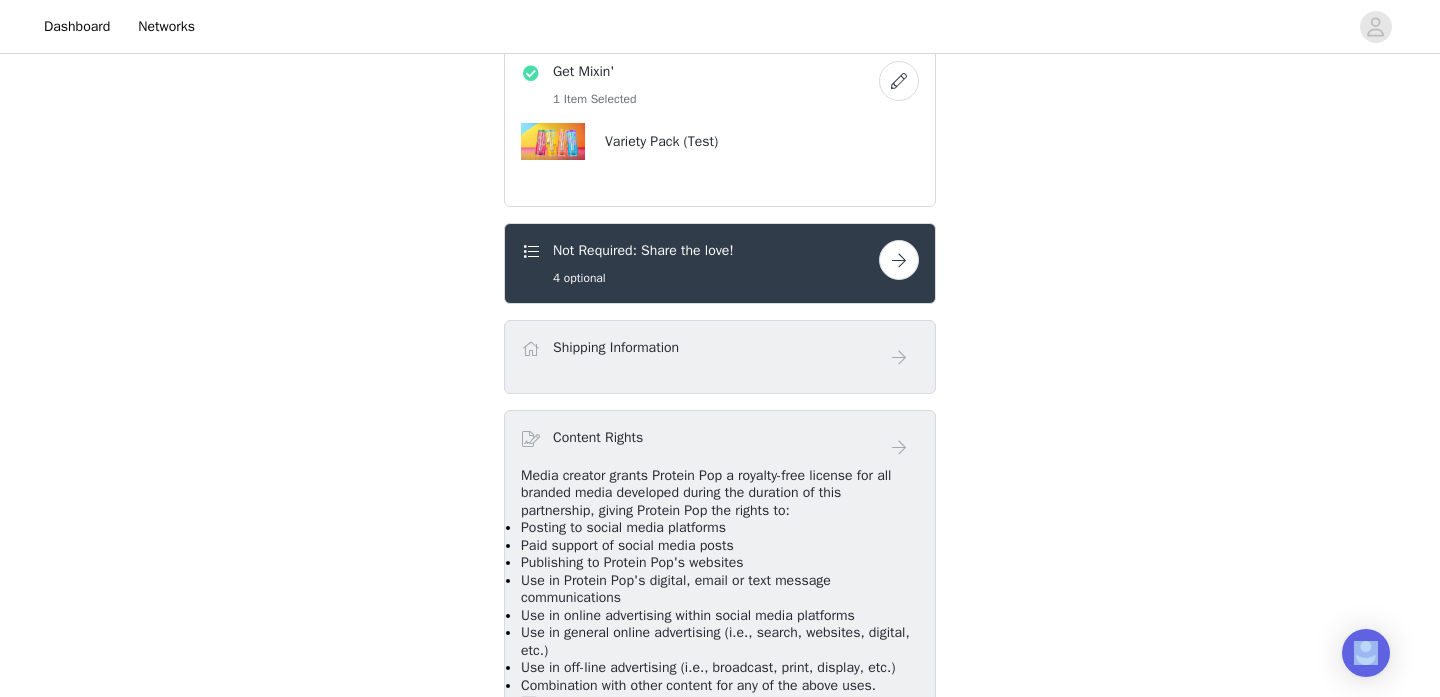scroll, scrollTop: 828, scrollLeft: 0, axis: vertical 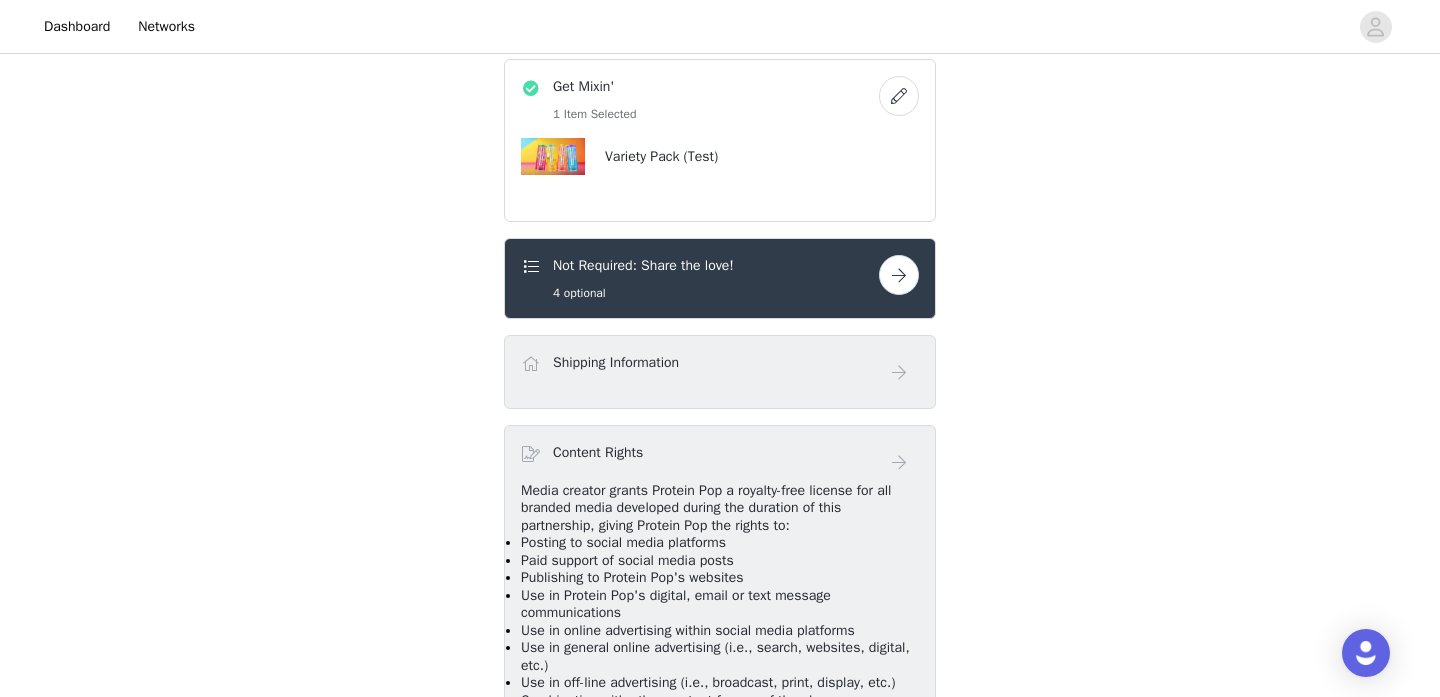 click on "Shipping Information" at bounding box center (720, 372) 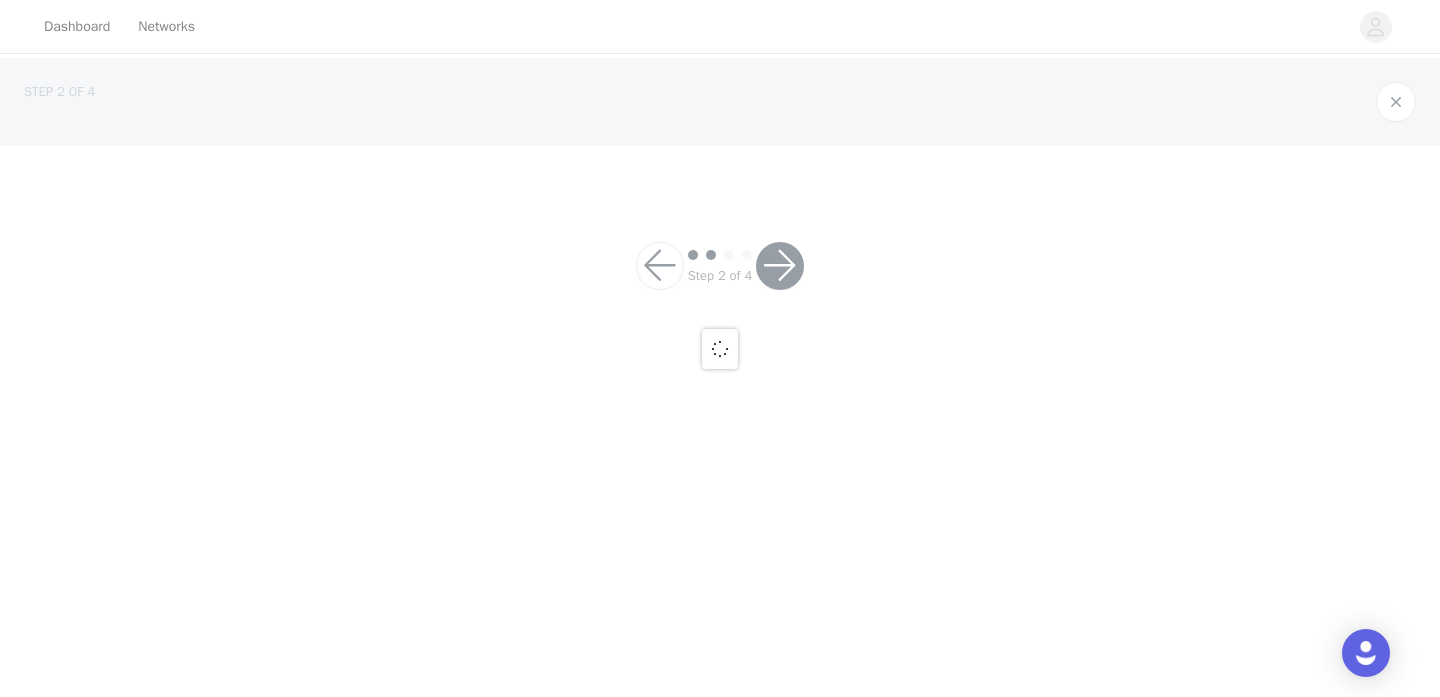 scroll, scrollTop: 0, scrollLeft: 0, axis: both 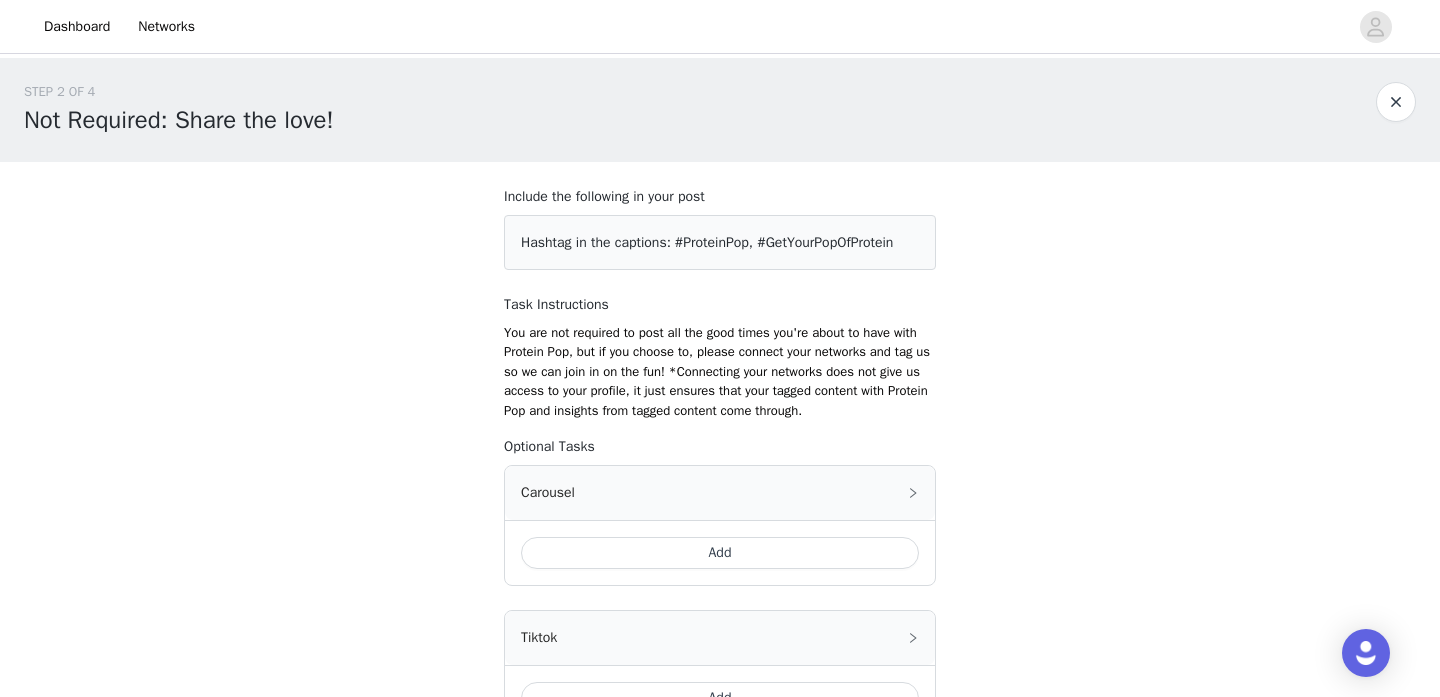 click on "Add" at bounding box center (720, 553) 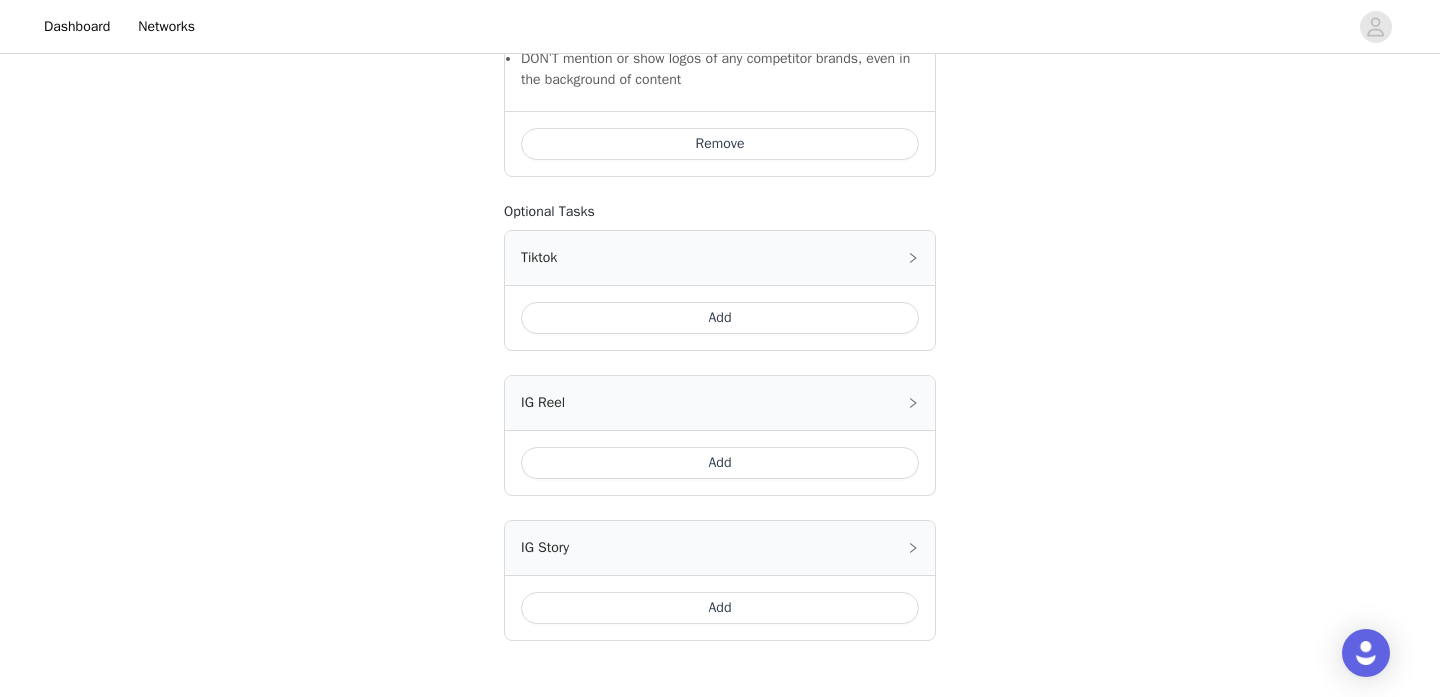 scroll, scrollTop: 2550, scrollLeft: 0, axis: vertical 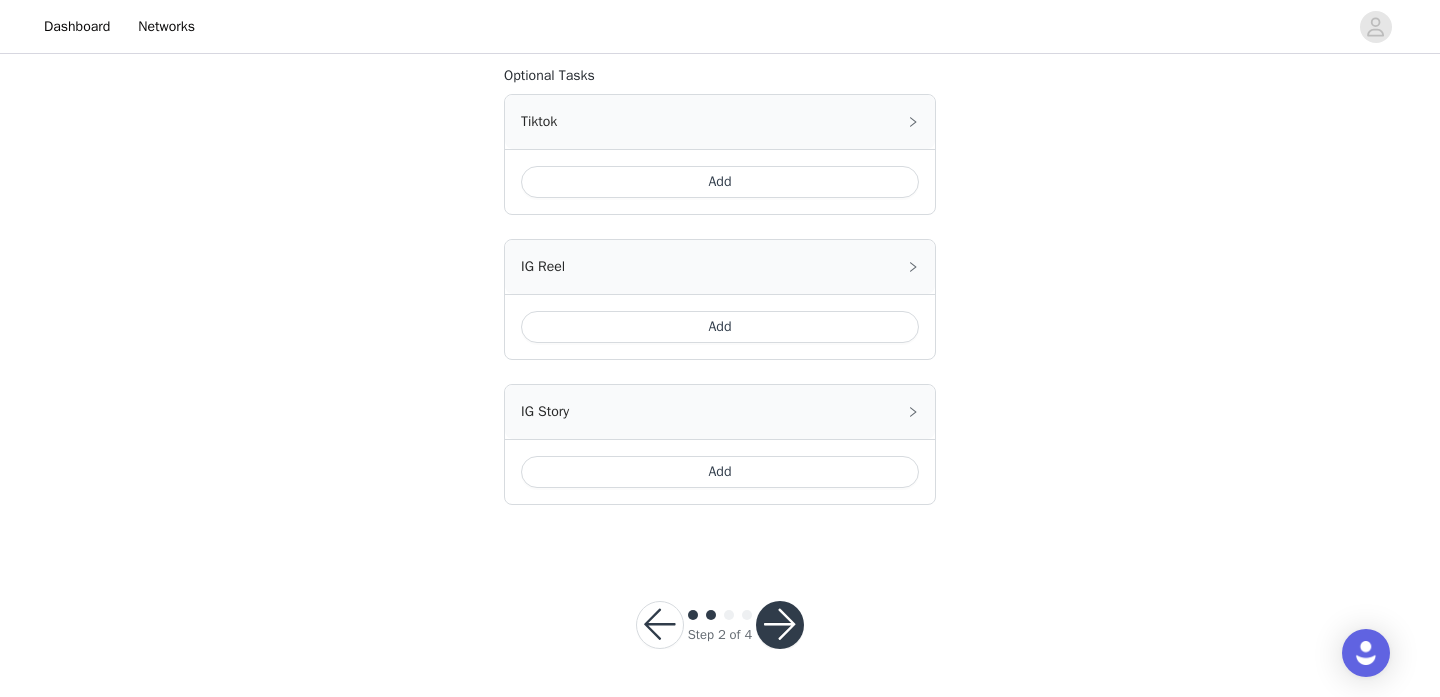 click at bounding box center (780, 625) 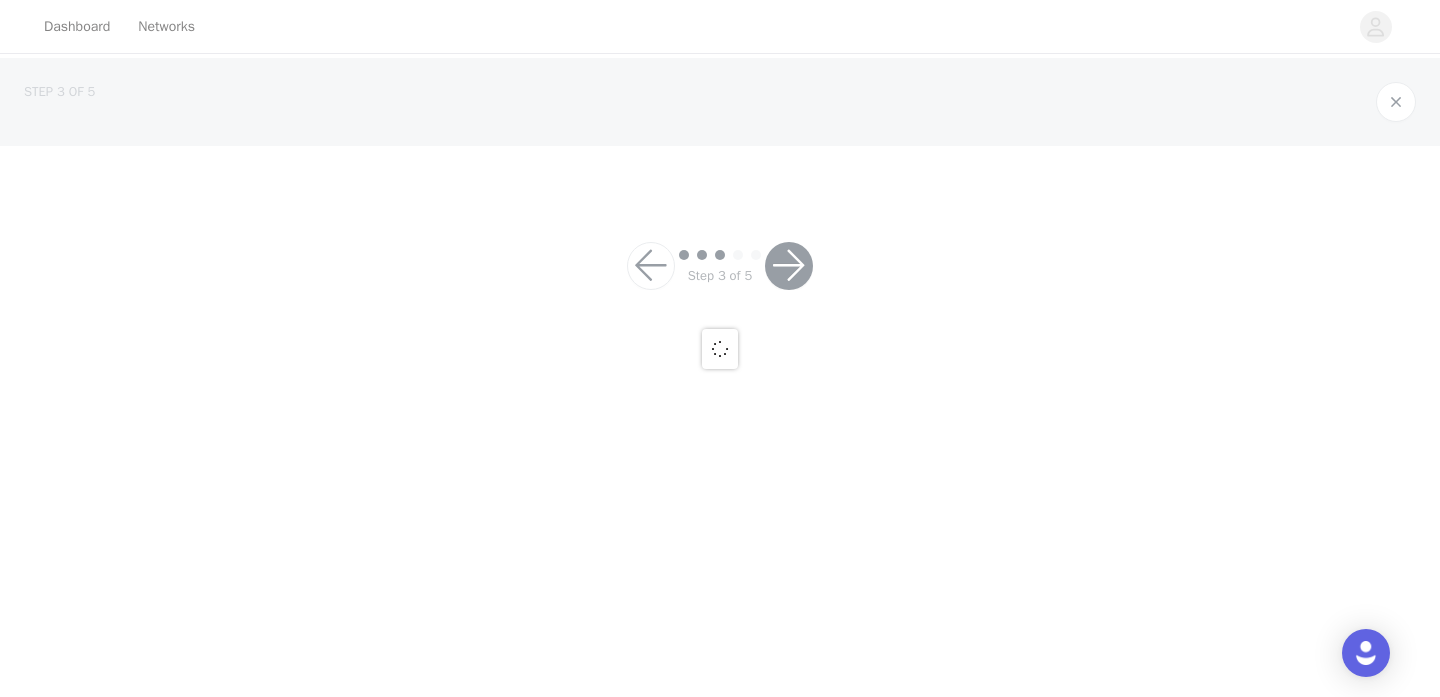 scroll, scrollTop: 0, scrollLeft: 0, axis: both 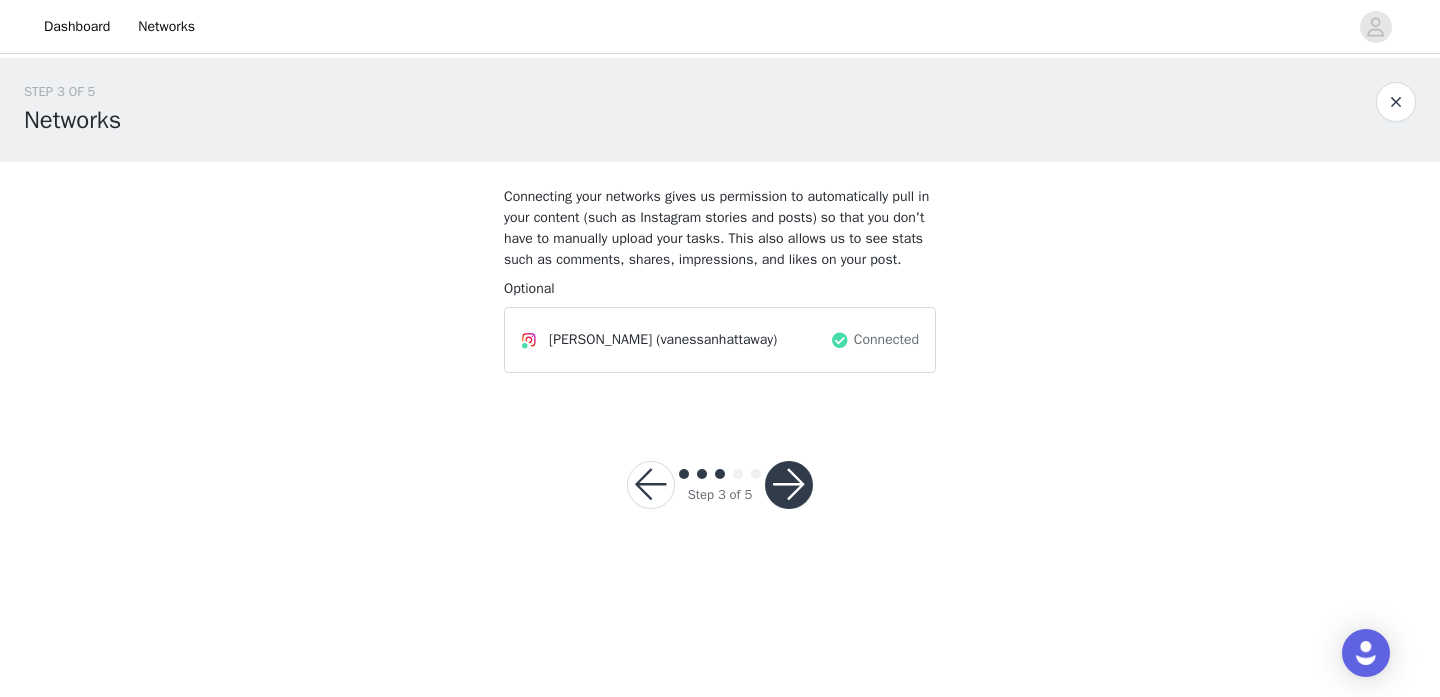 click at bounding box center (789, 485) 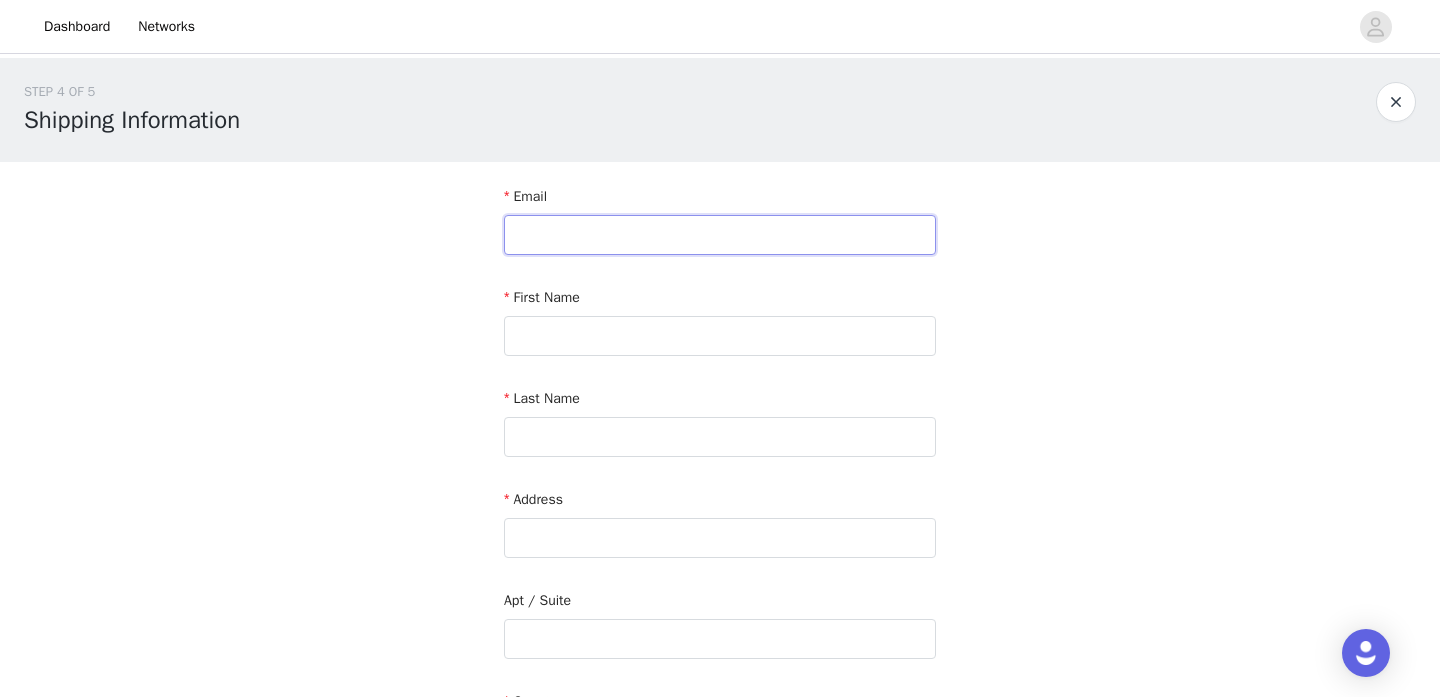 click at bounding box center [720, 235] 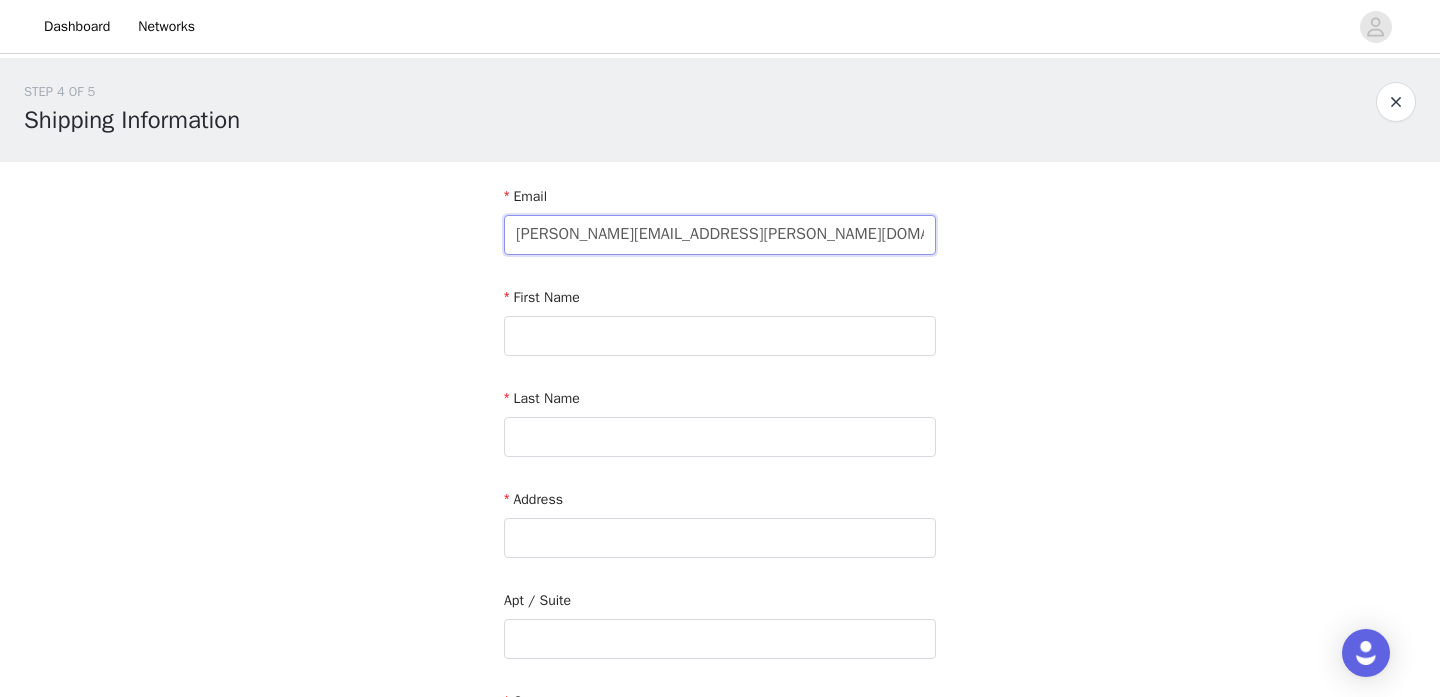 type on "vanessa.hattaway@gmail.com" 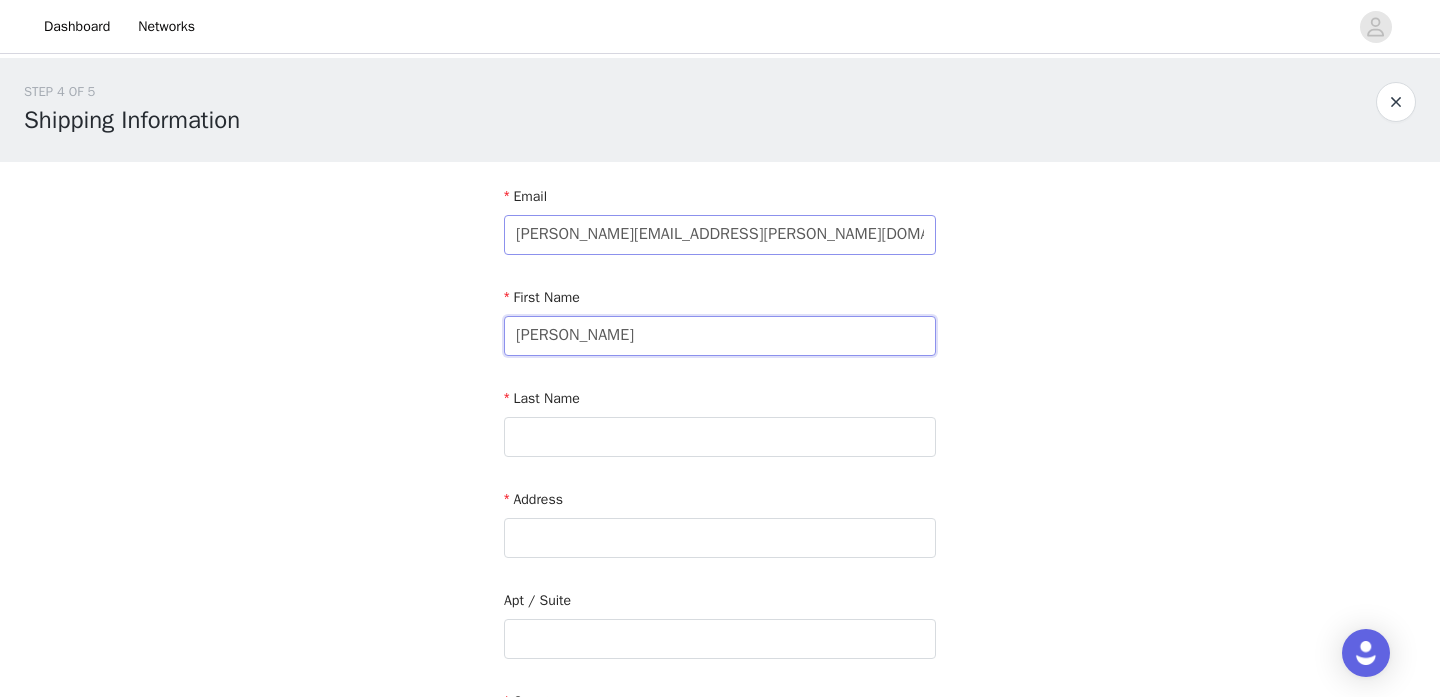 type on "vanessa" 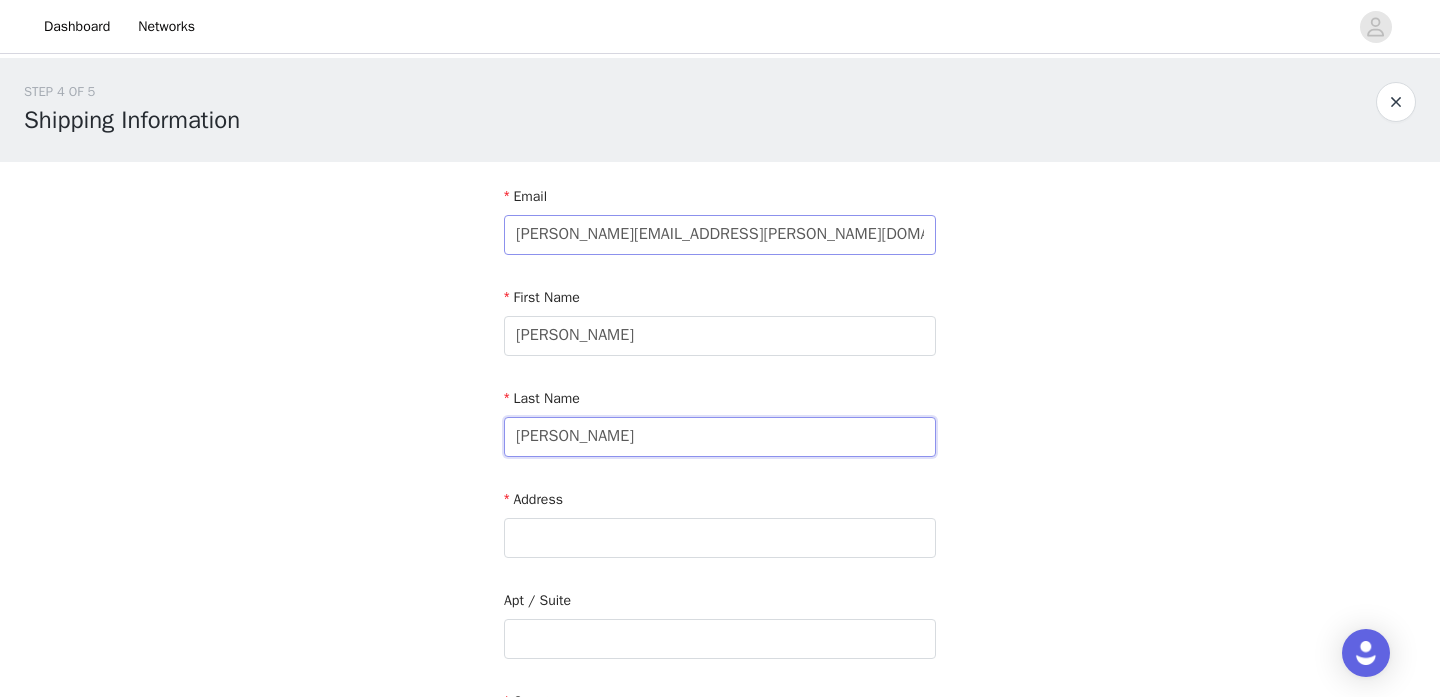 type on "hattaway" 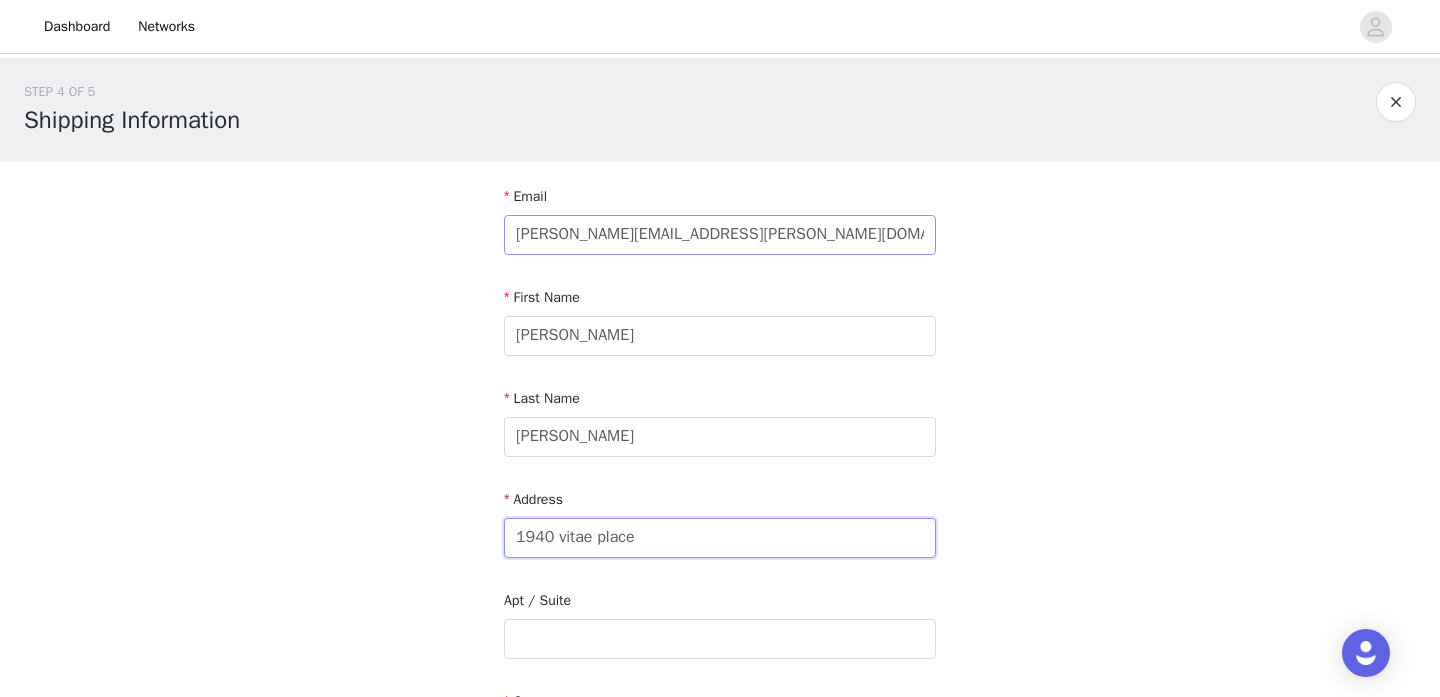 type on "1940 vitae place" 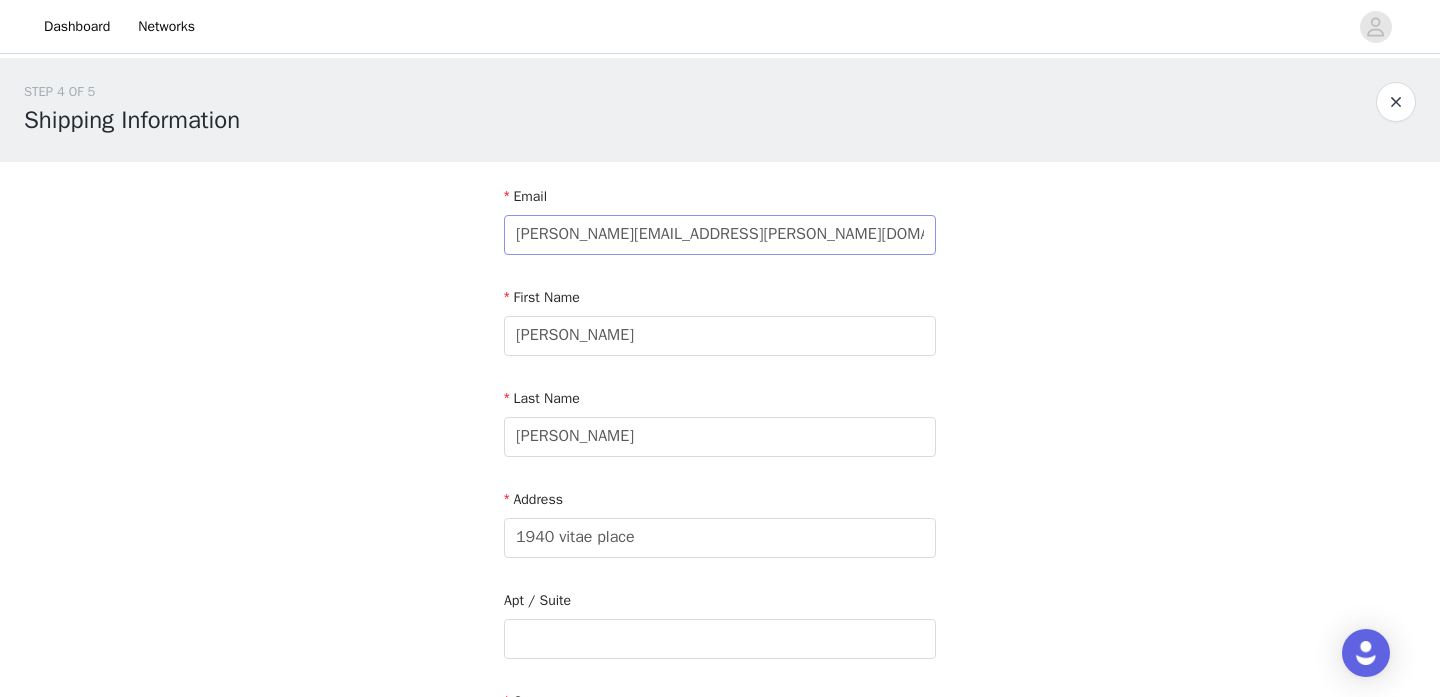 scroll, scrollTop: 391, scrollLeft: 0, axis: vertical 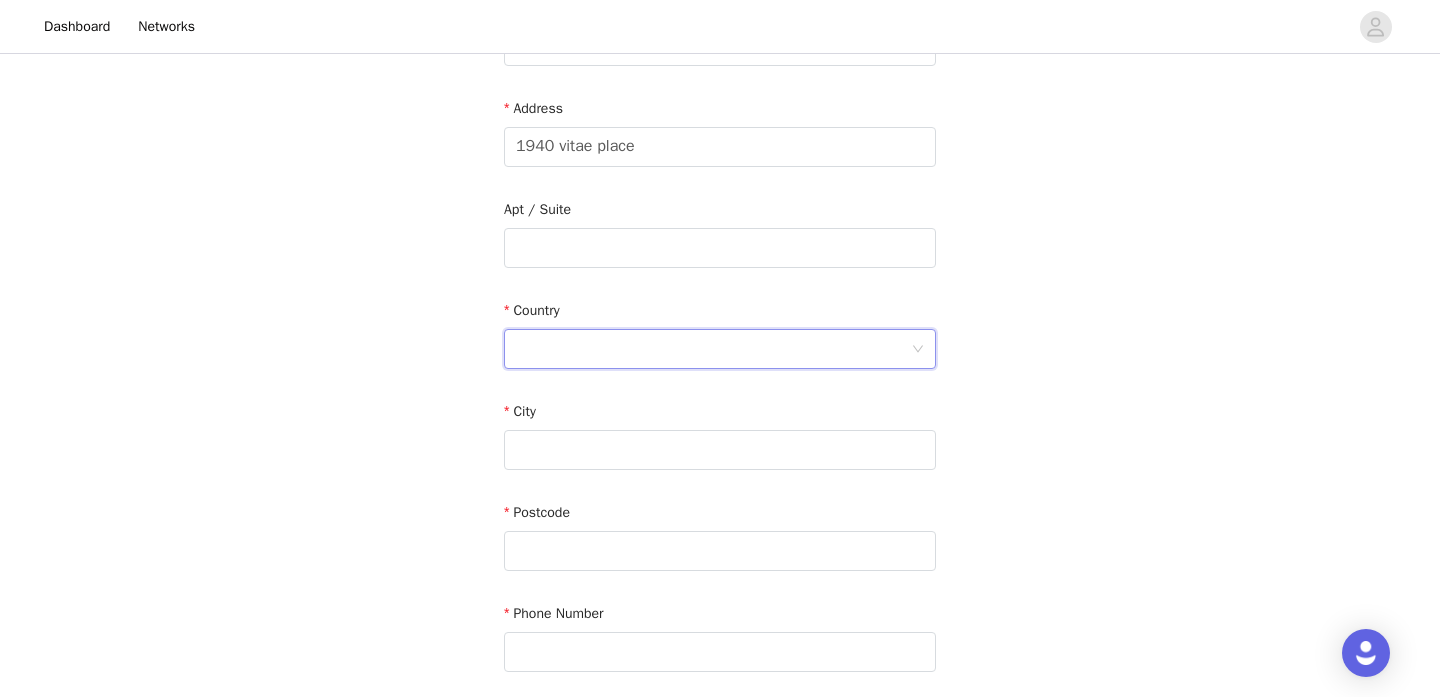 click at bounding box center (713, 349) 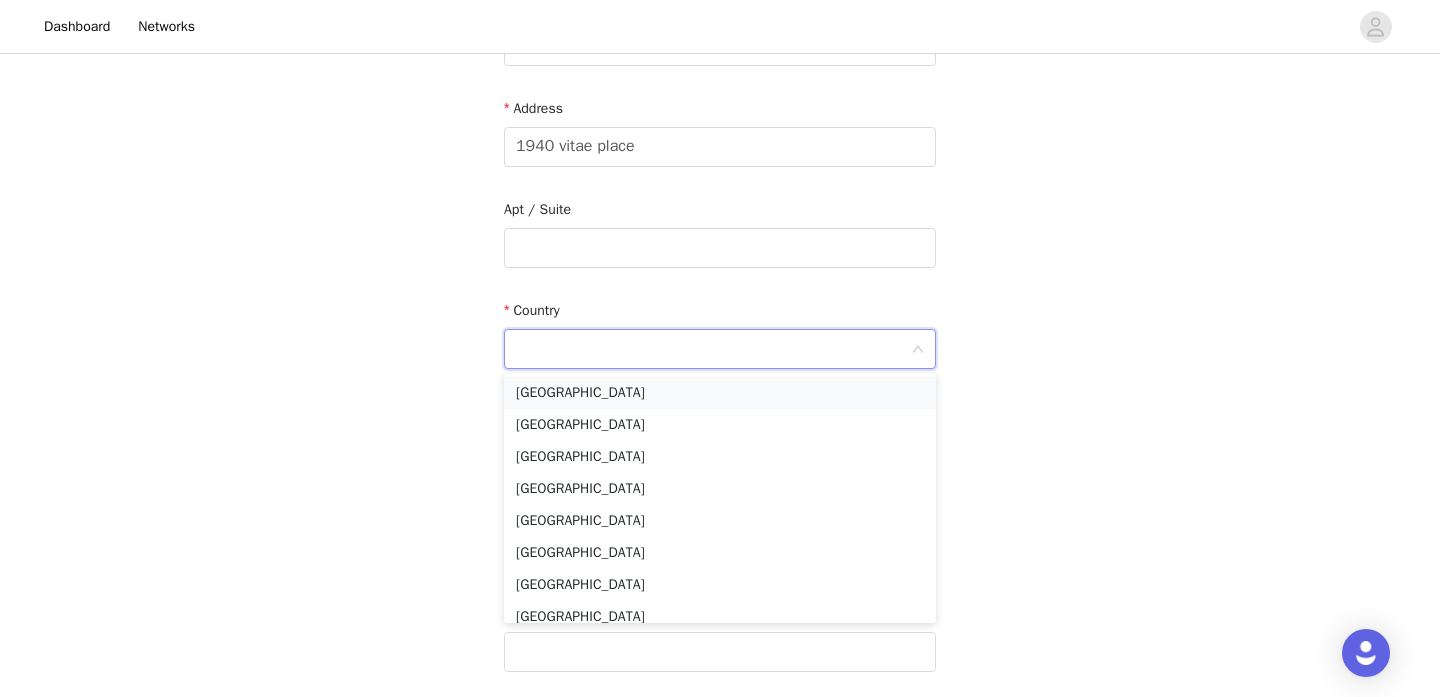 click on "United States" at bounding box center [720, 393] 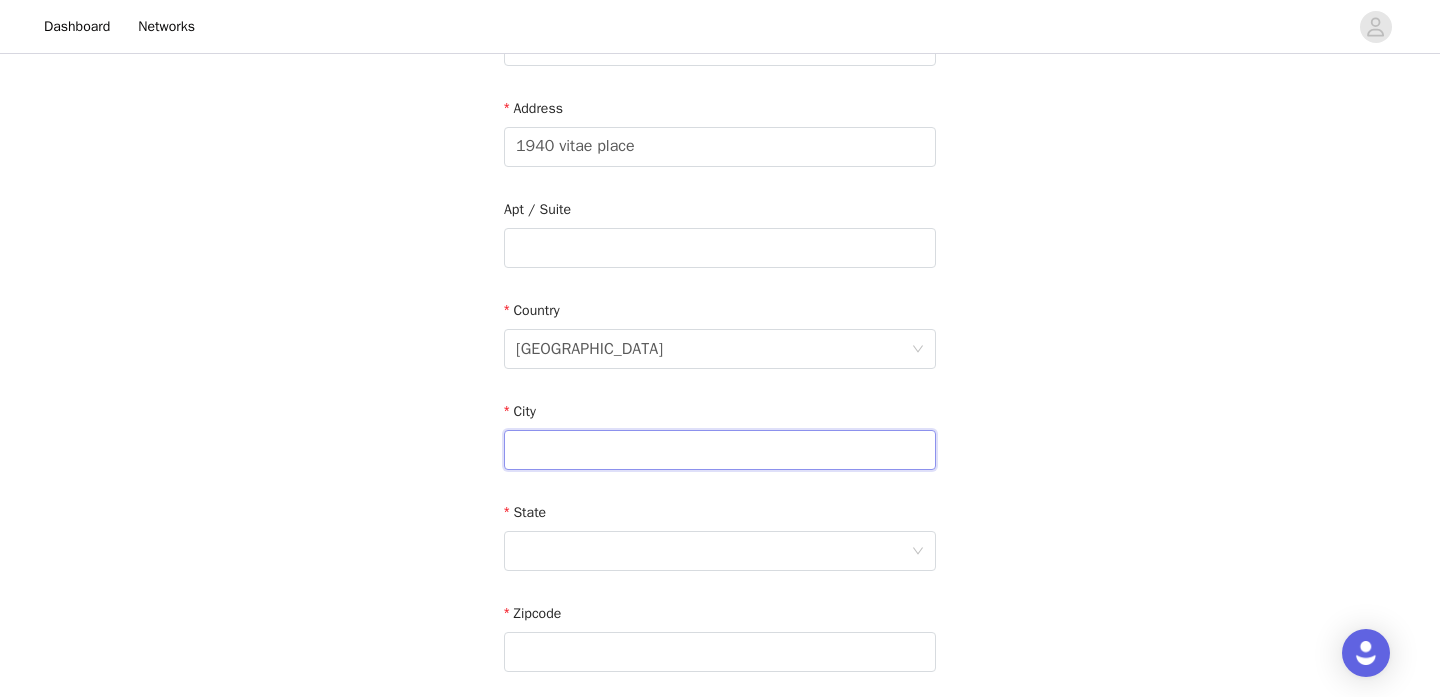 click at bounding box center [720, 450] 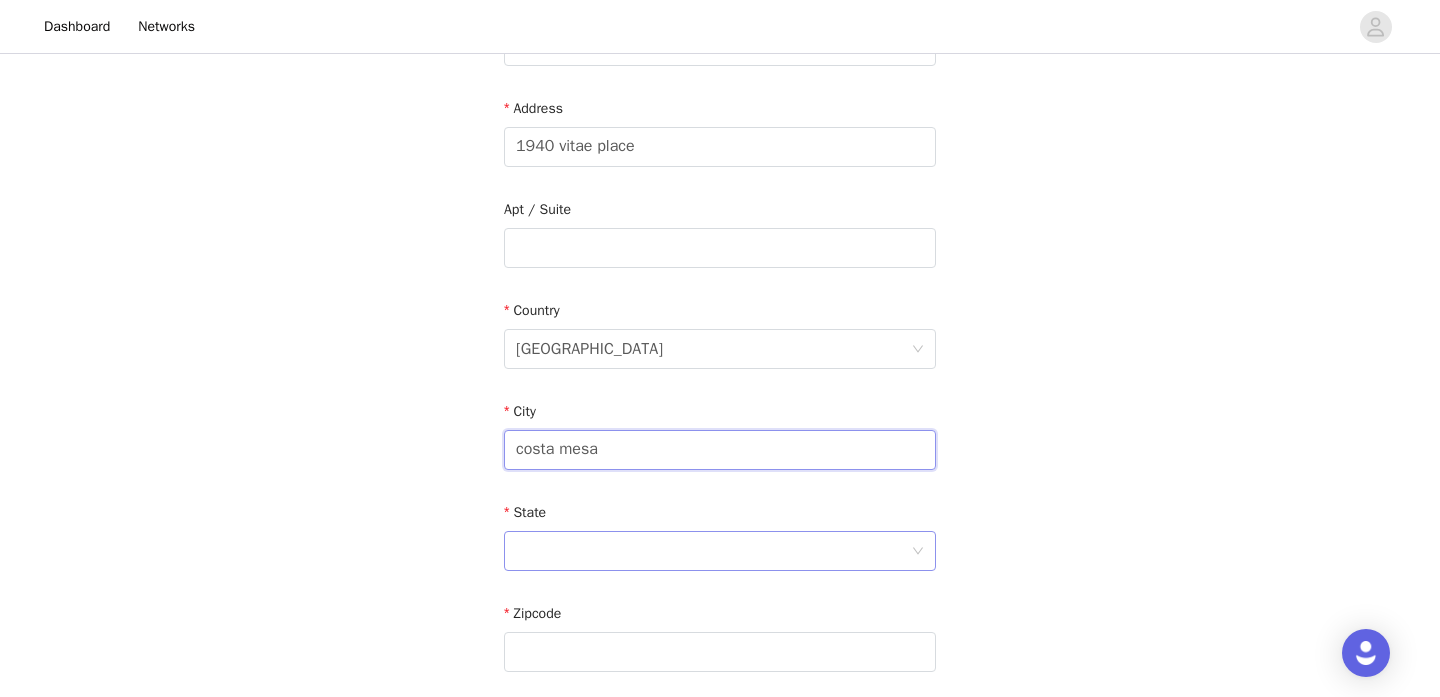 type on "costa mesa" 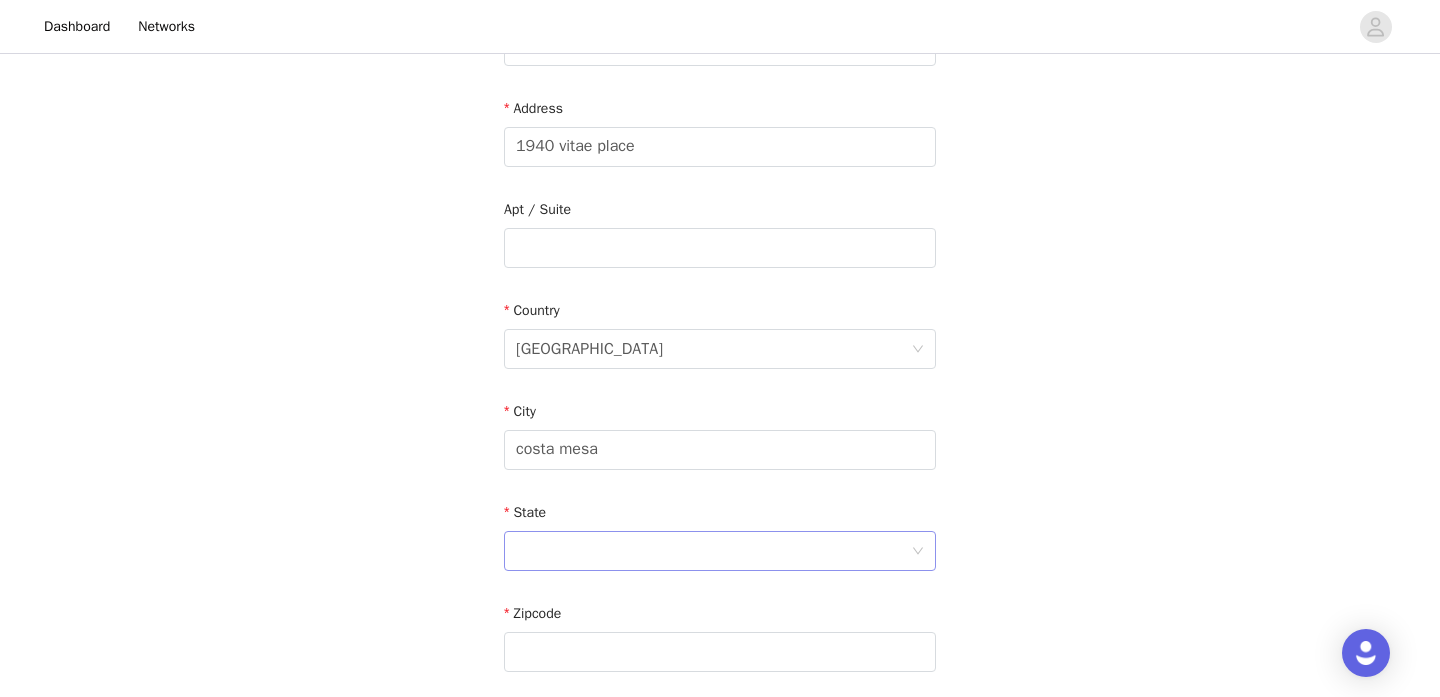 click at bounding box center [713, 551] 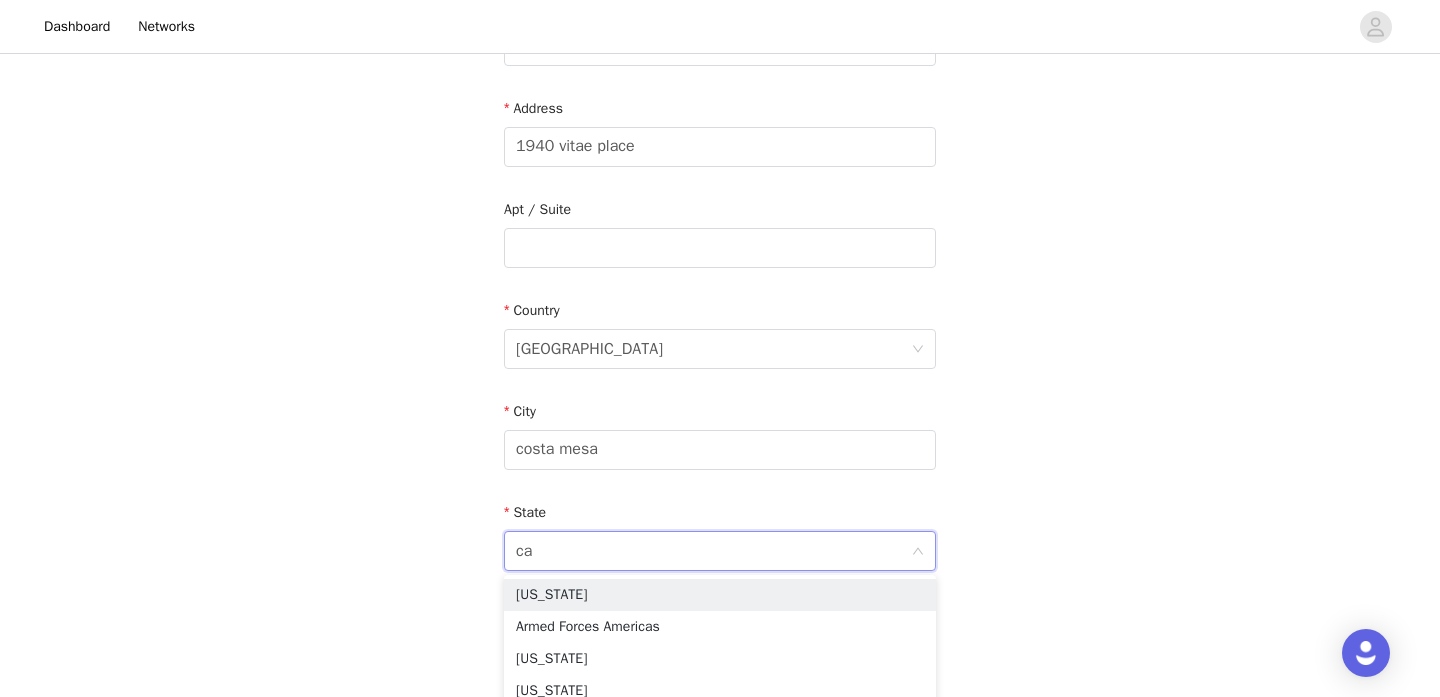 type on "cal" 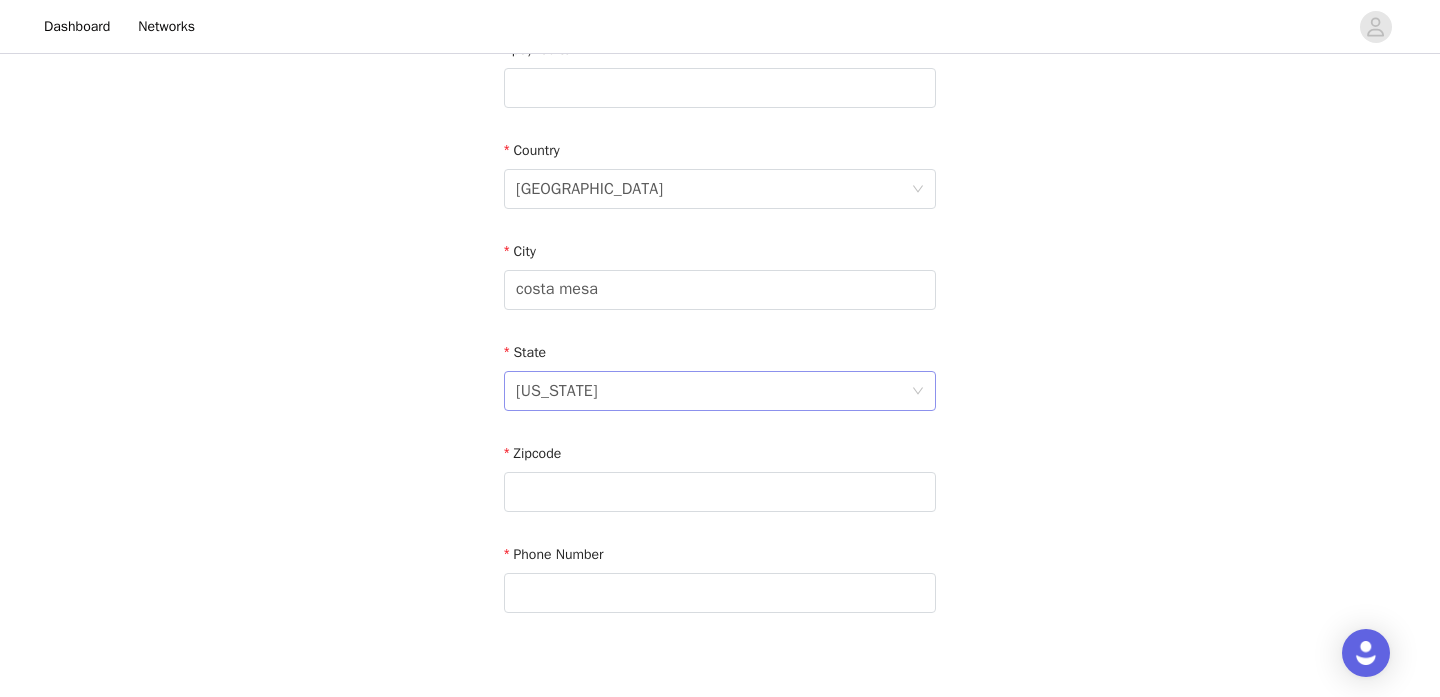 scroll, scrollTop: 666, scrollLeft: 0, axis: vertical 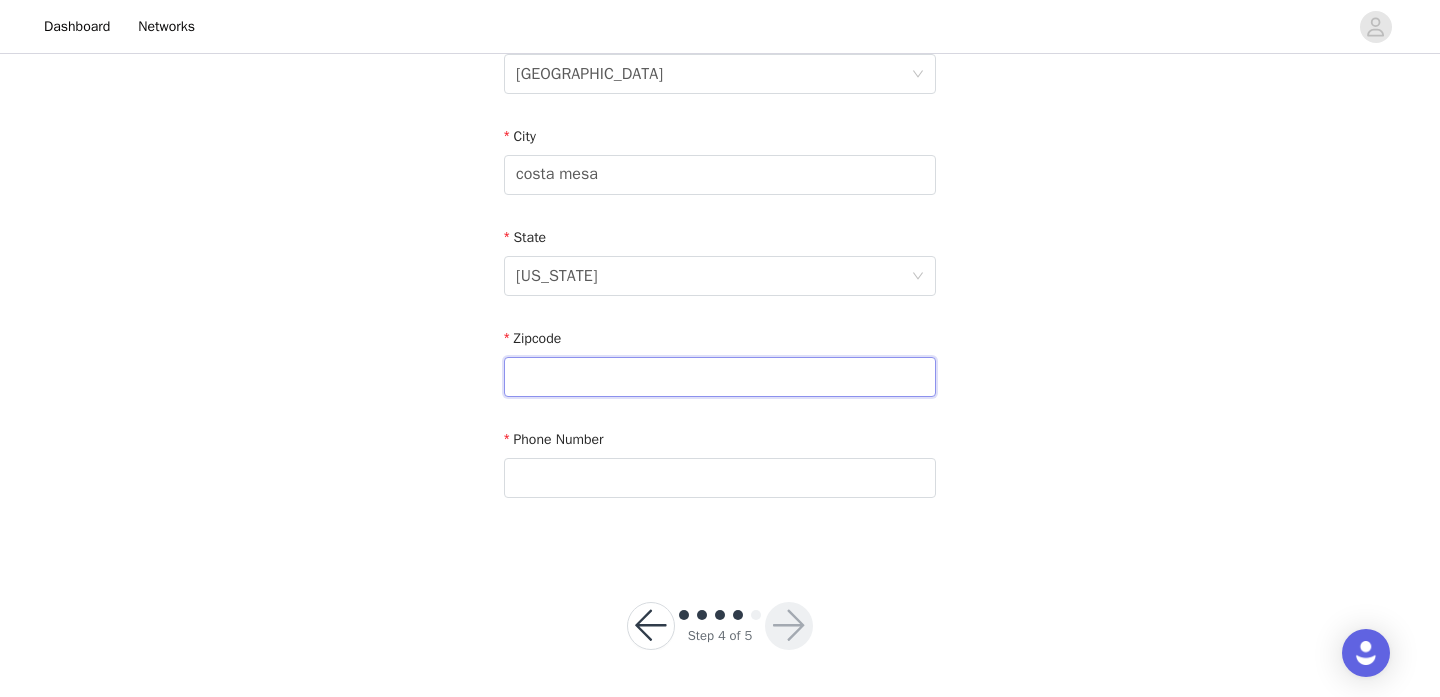 click at bounding box center [720, 377] 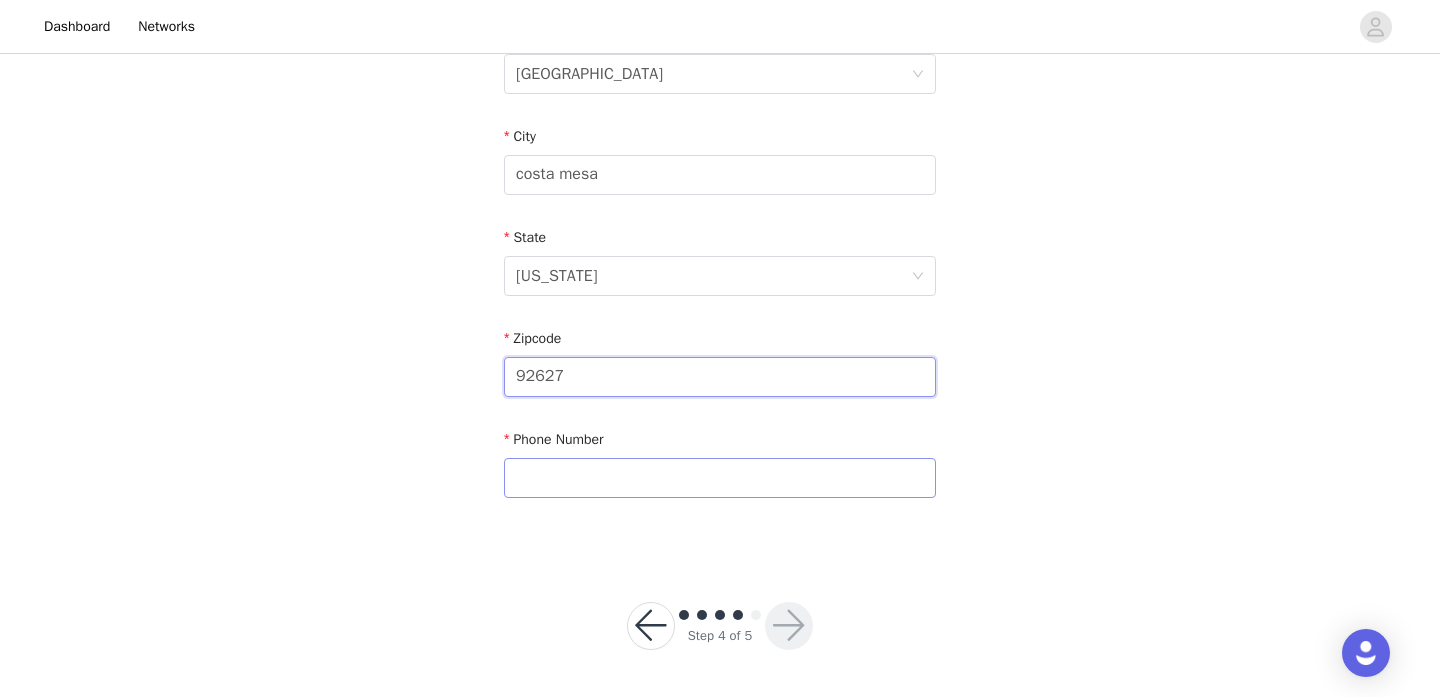 type on "92627" 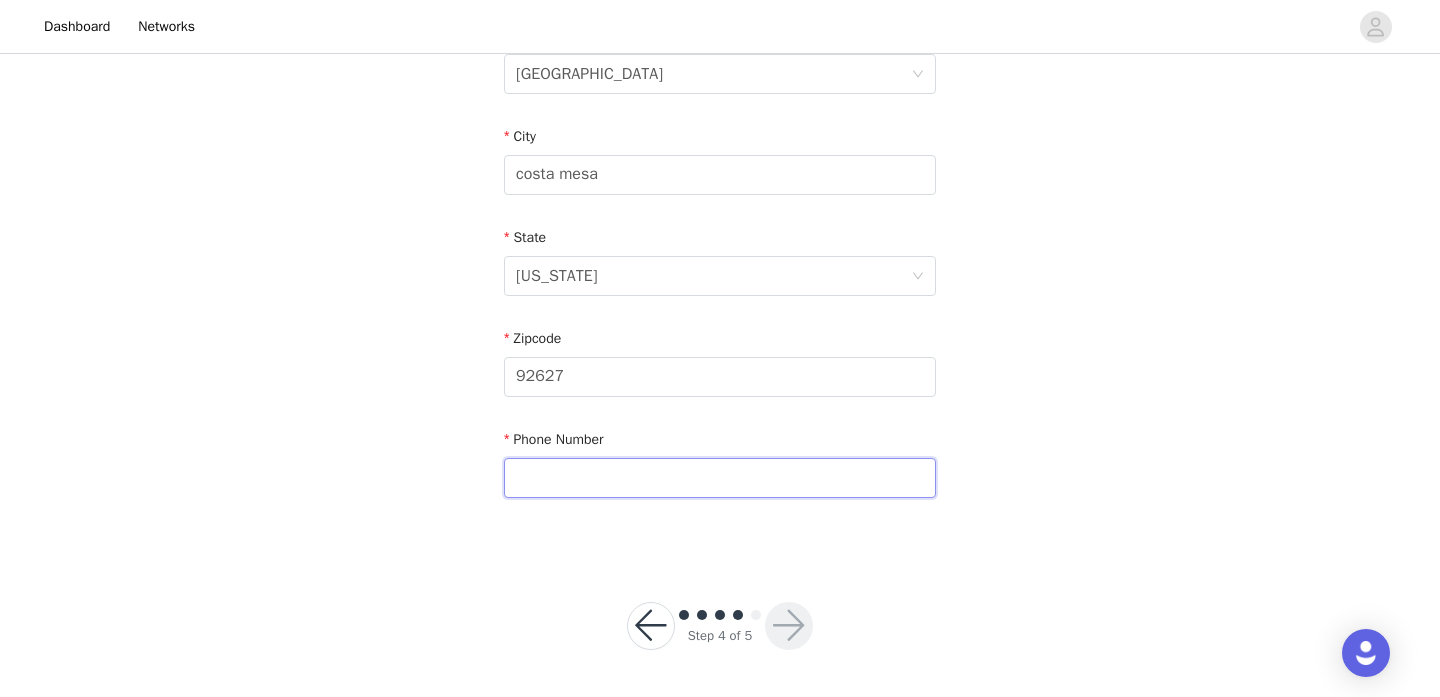 click at bounding box center [720, 478] 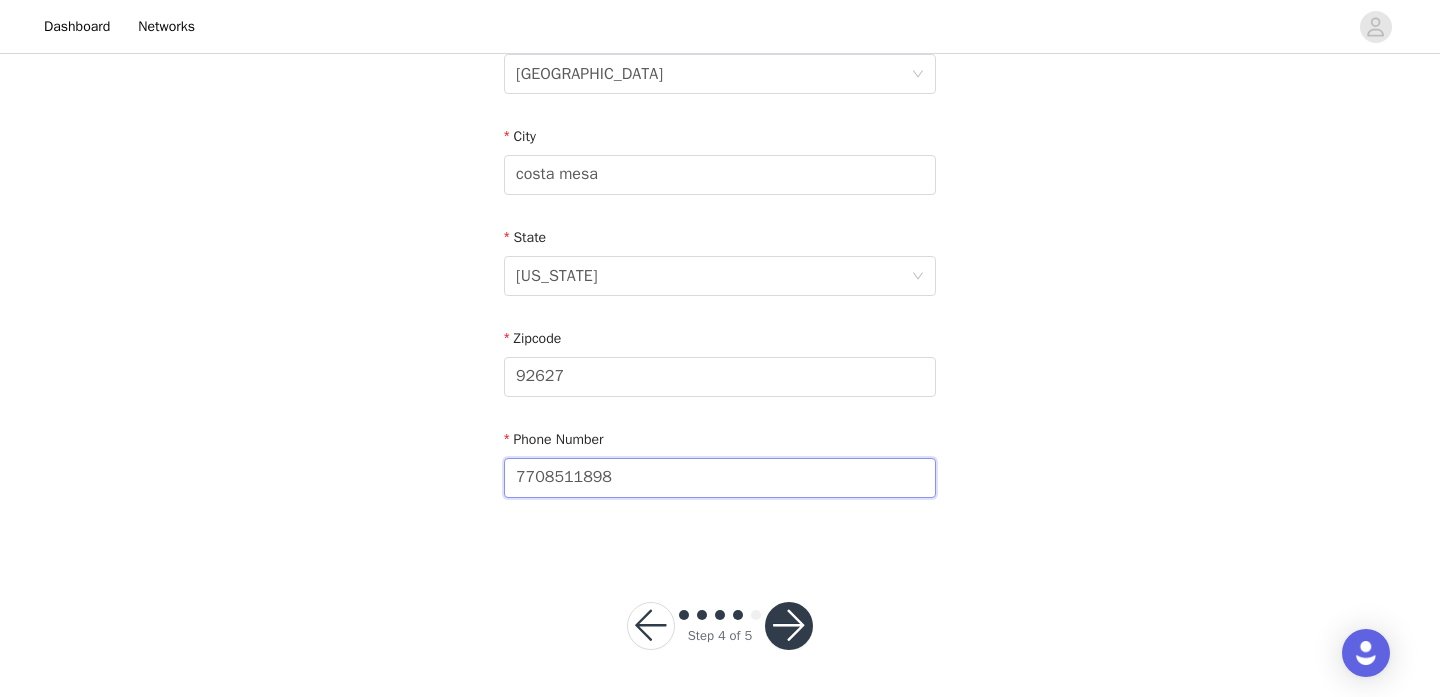 type on "7708511898" 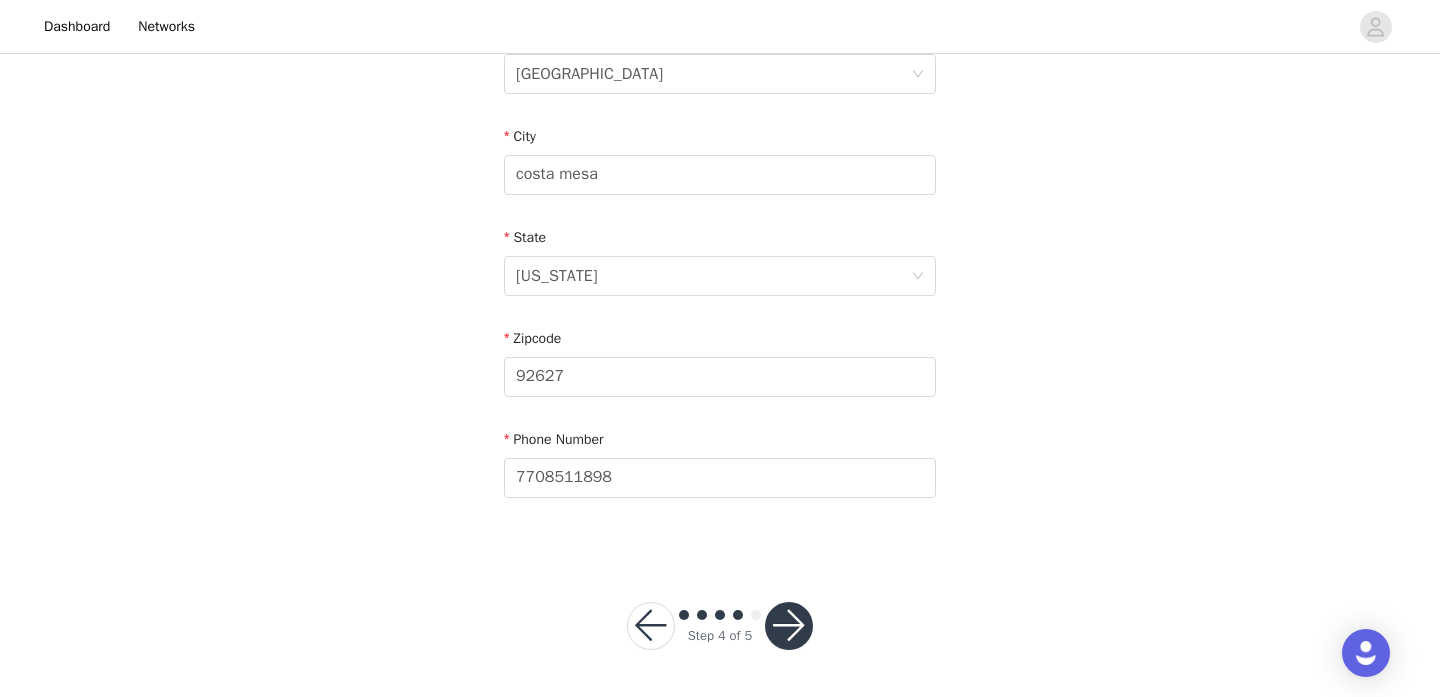 click at bounding box center (789, 626) 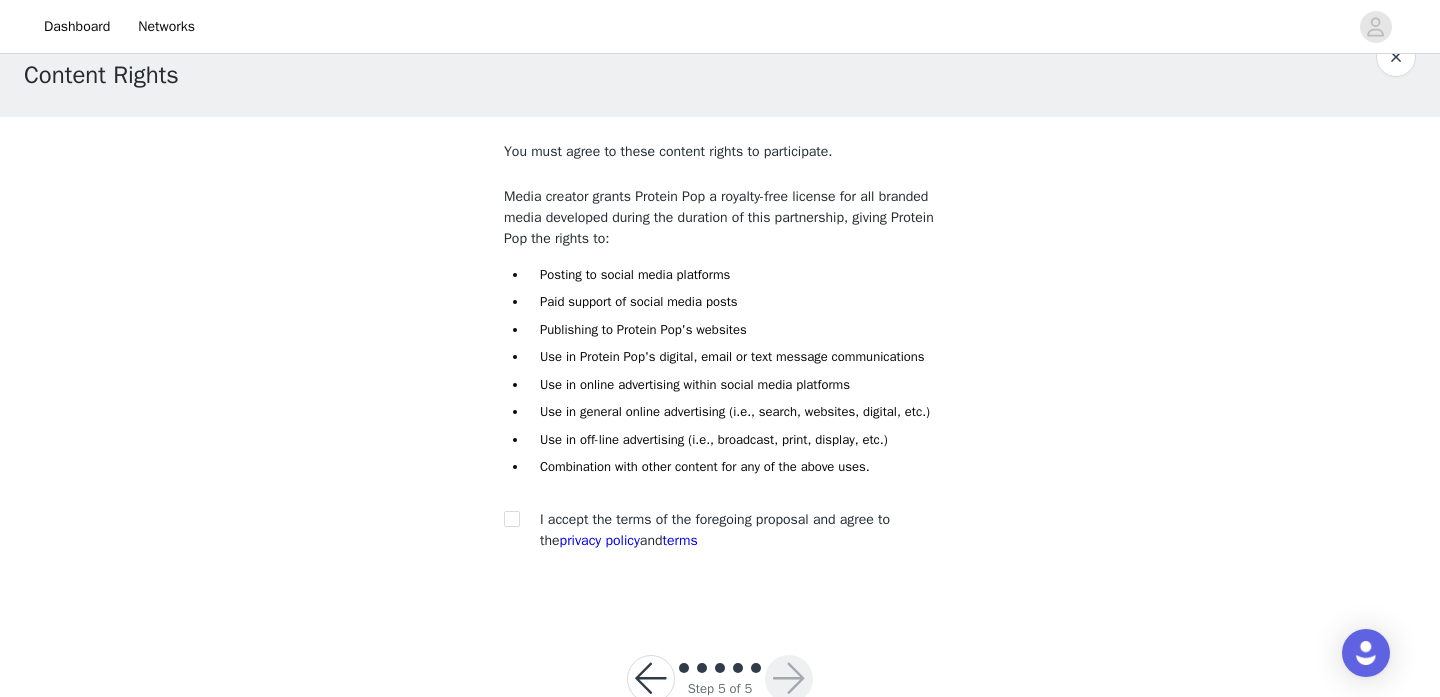 scroll, scrollTop: 137, scrollLeft: 0, axis: vertical 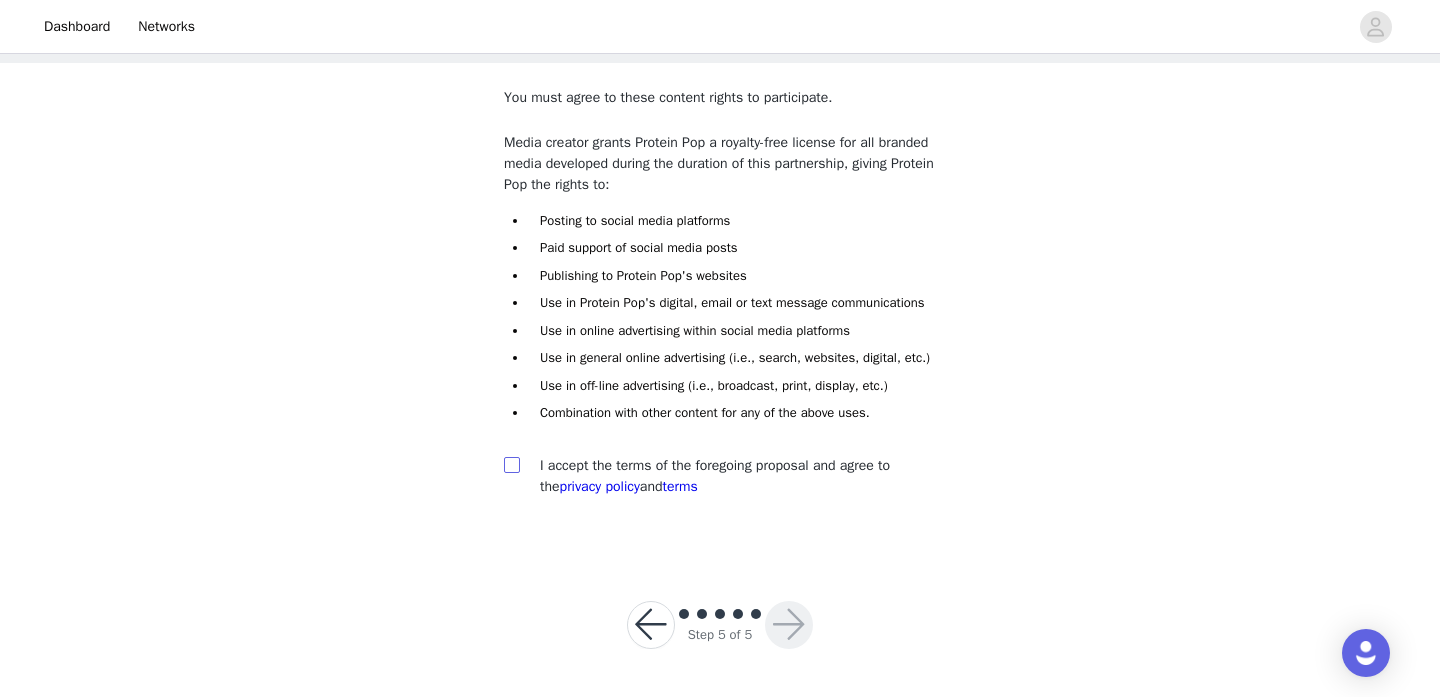 click at bounding box center (511, 464) 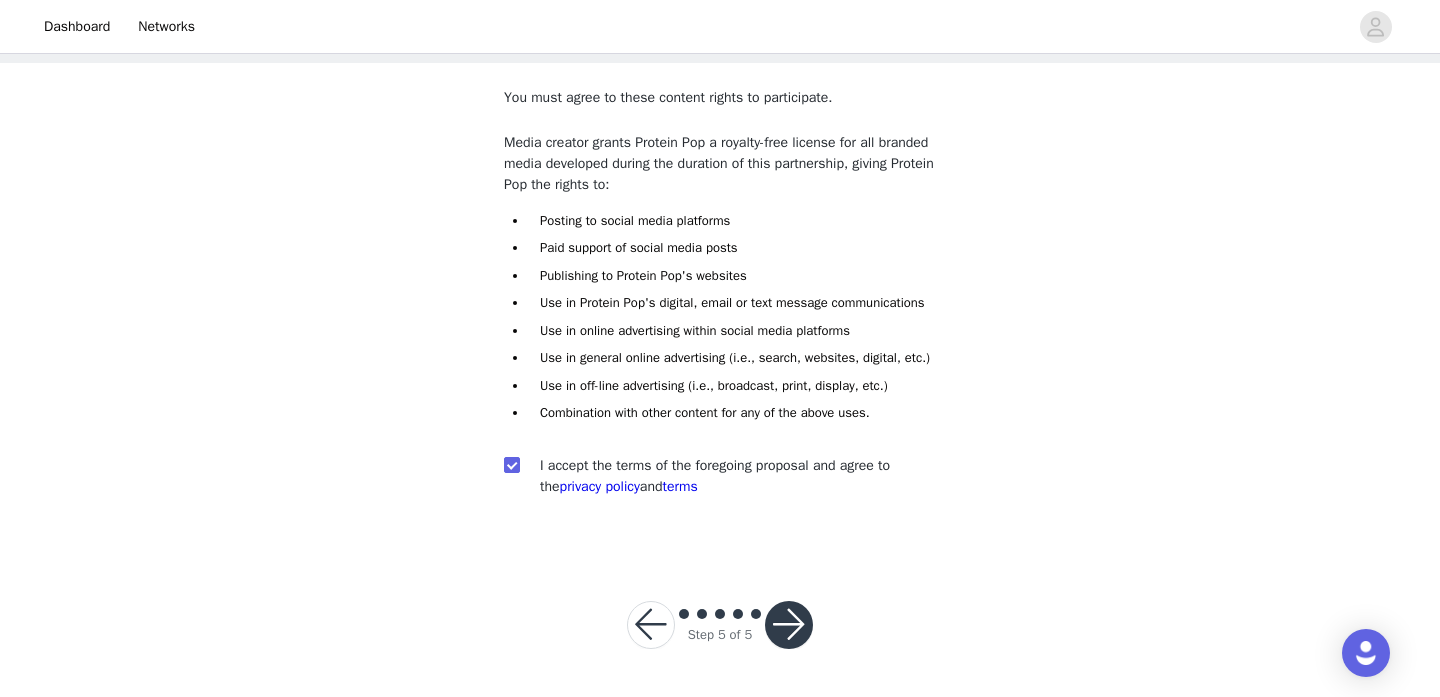 click at bounding box center [789, 625] 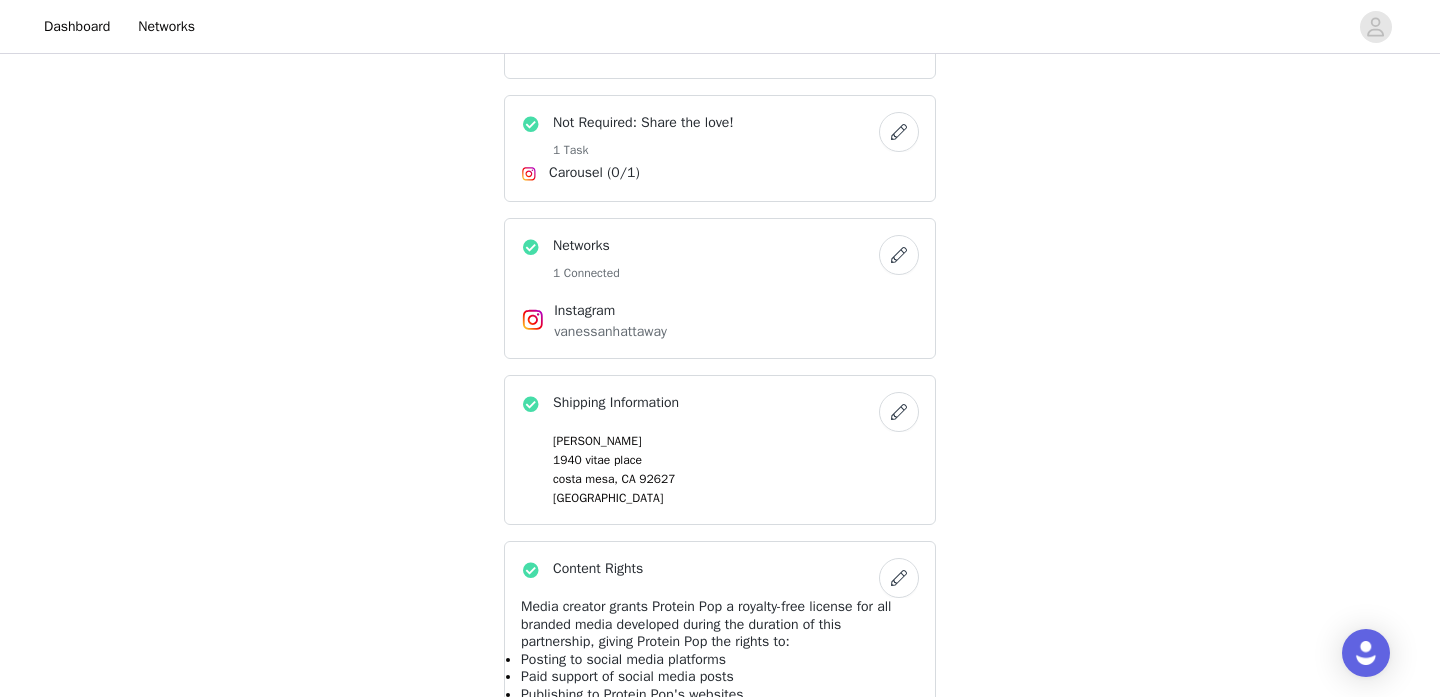 scroll, scrollTop: 1322, scrollLeft: 0, axis: vertical 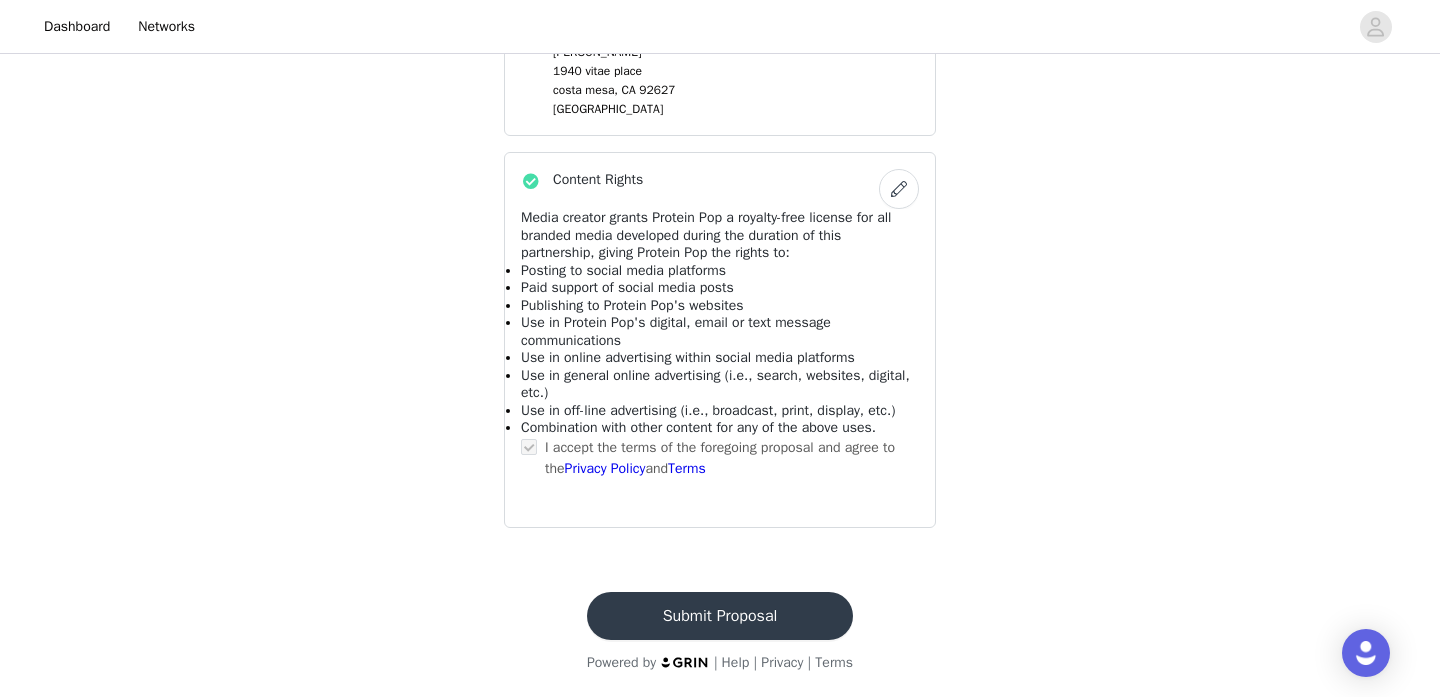 click on "Submit Proposal" at bounding box center (720, 616) 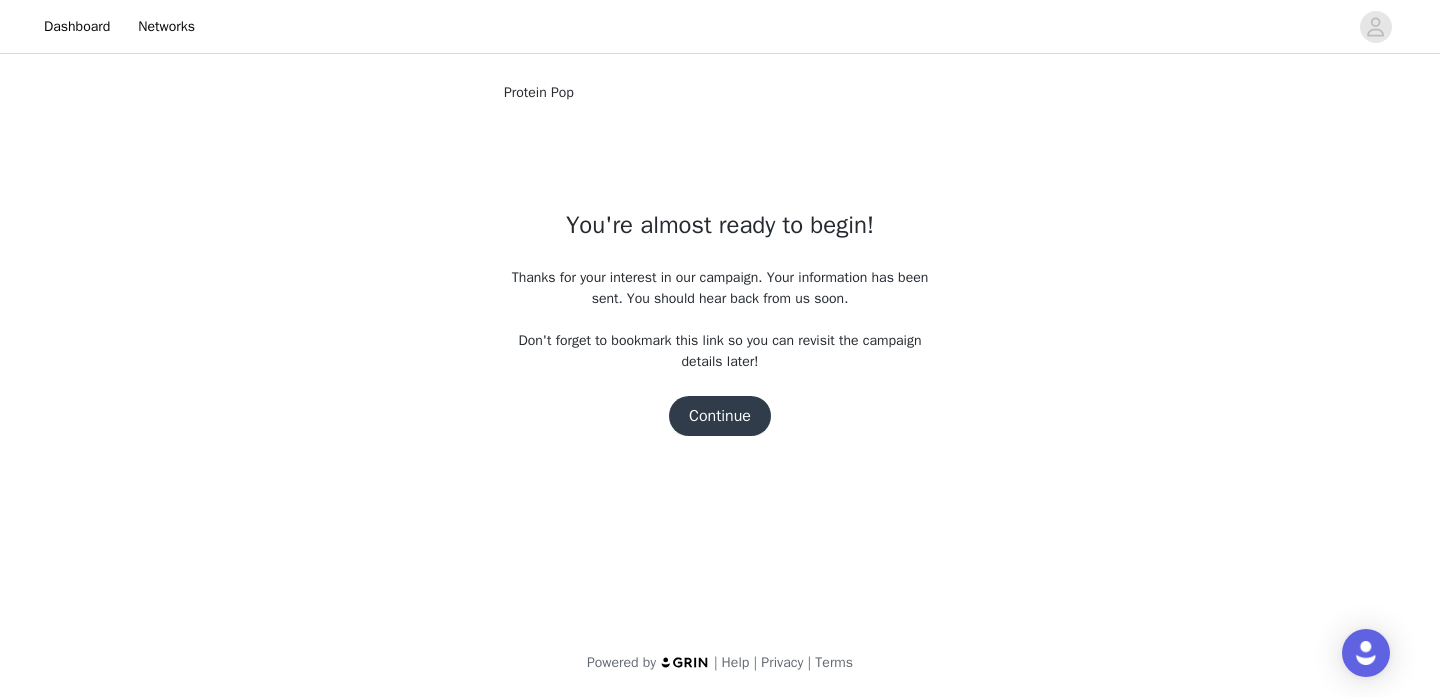 scroll, scrollTop: 0, scrollLeft: 0, axis: both 